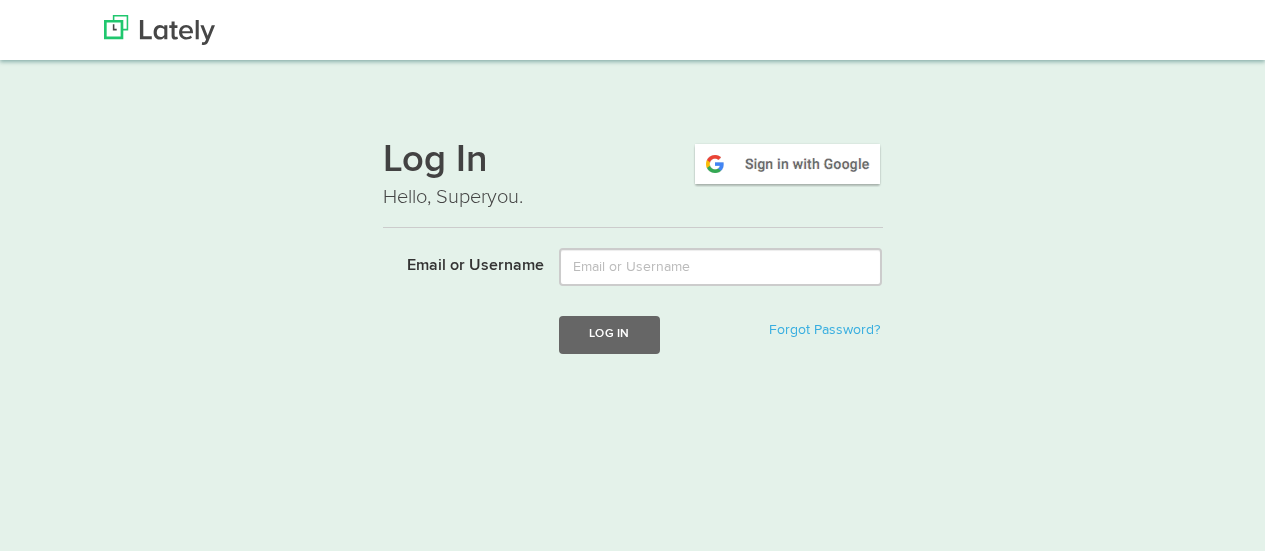 scroll, scrollTop: 0, scrollLeft: 0, axis: both 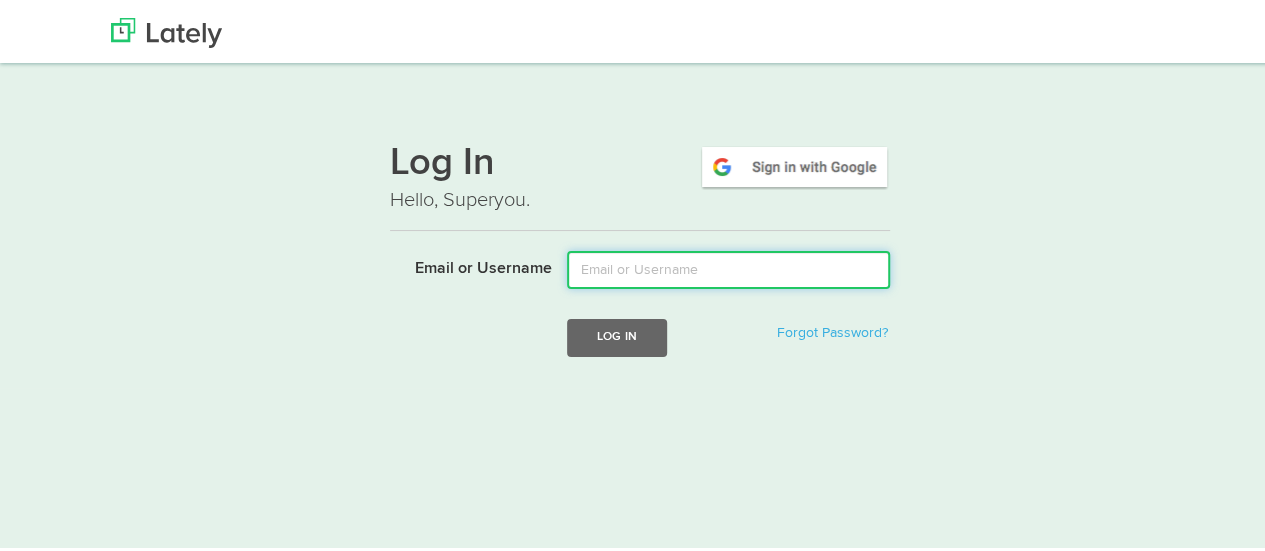click on "Email or Username" at bounding box center (728, 267) 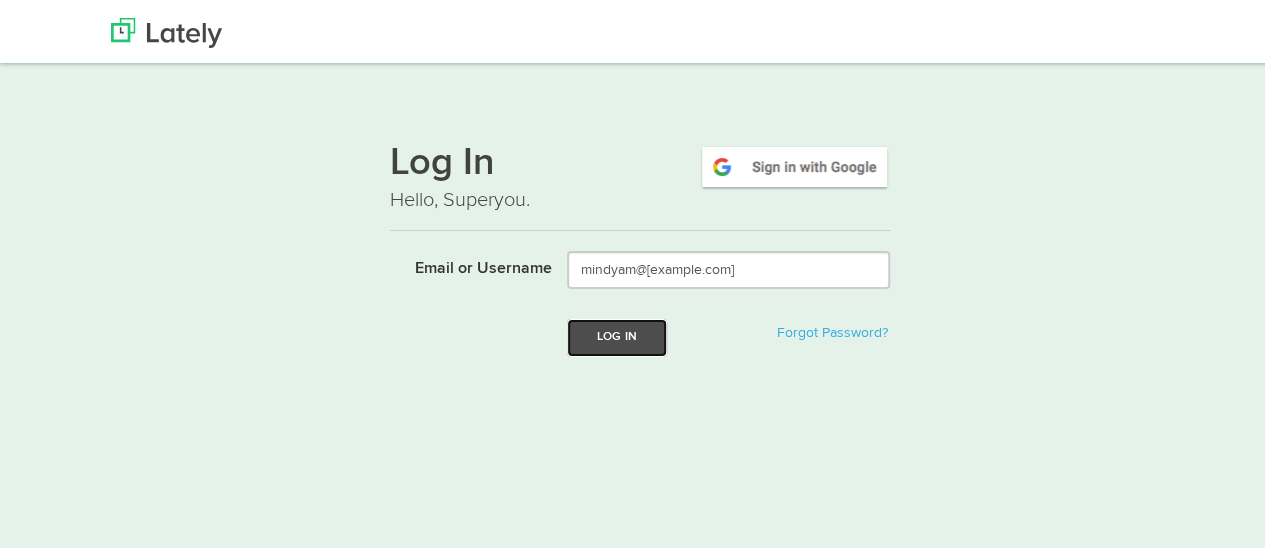 click on "Log In" at bounding box center [617, 334] 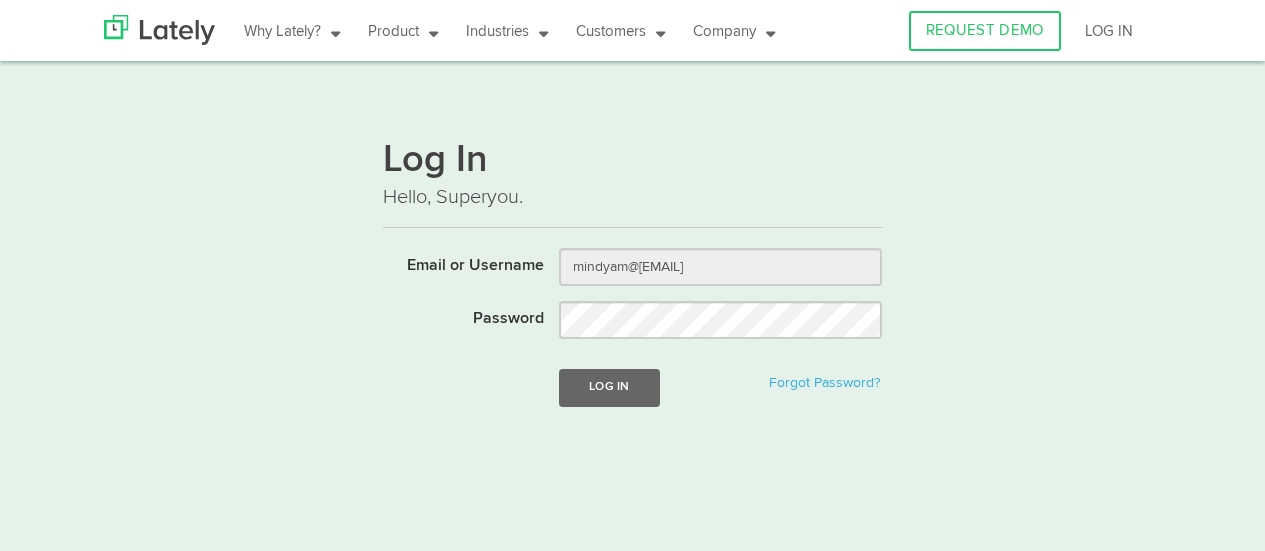 scroll, scrollTop: 0, scrollLeft: 0, axis: both 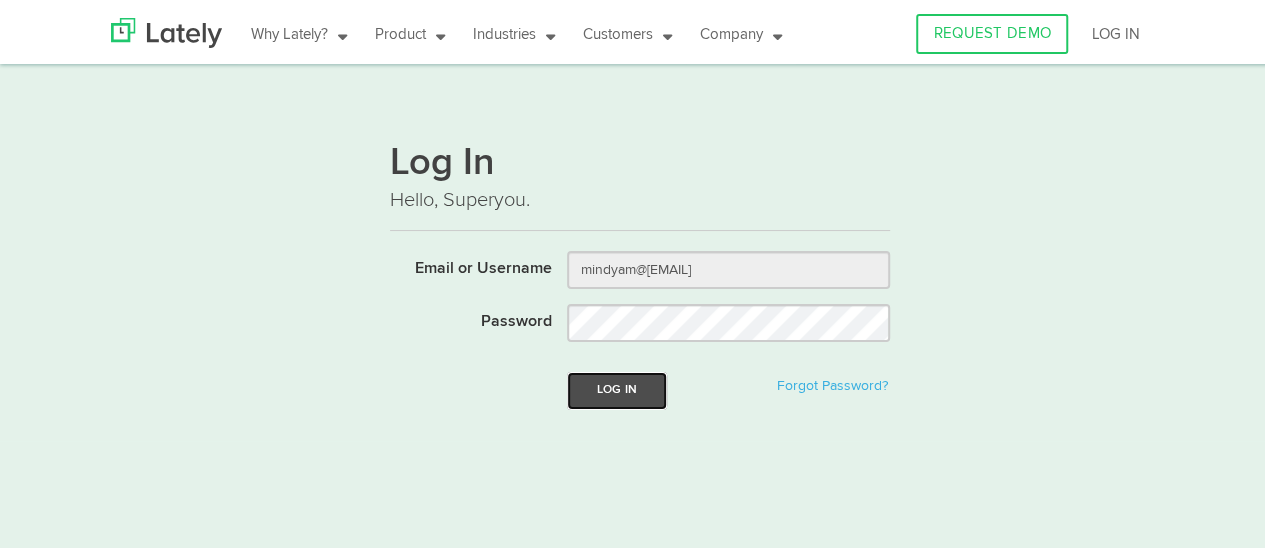 click on "Log In" at bounding box center (617, 387) 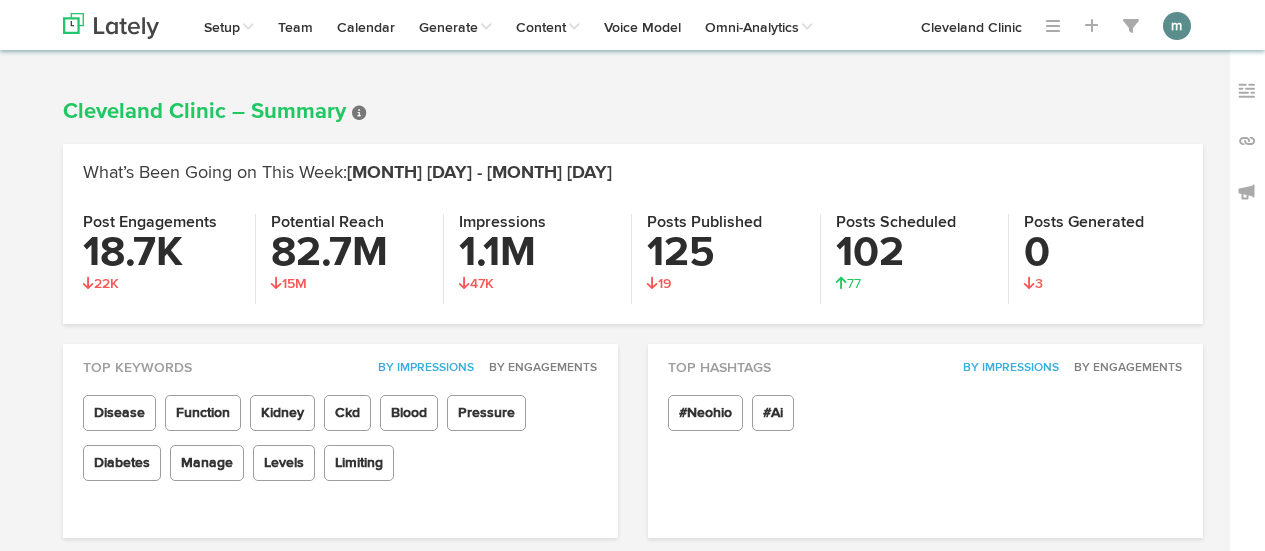 scroll, scrollTop: 0, scrollLeft: 0, axis: both 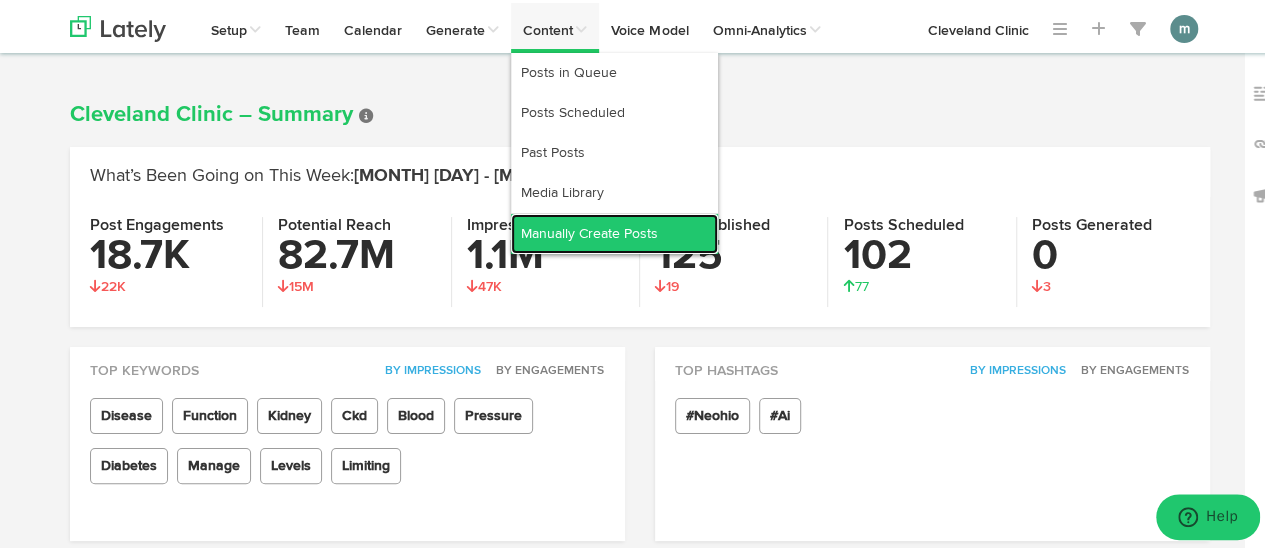 click on "Manually Create Posts" at bounding box center [614, 231] 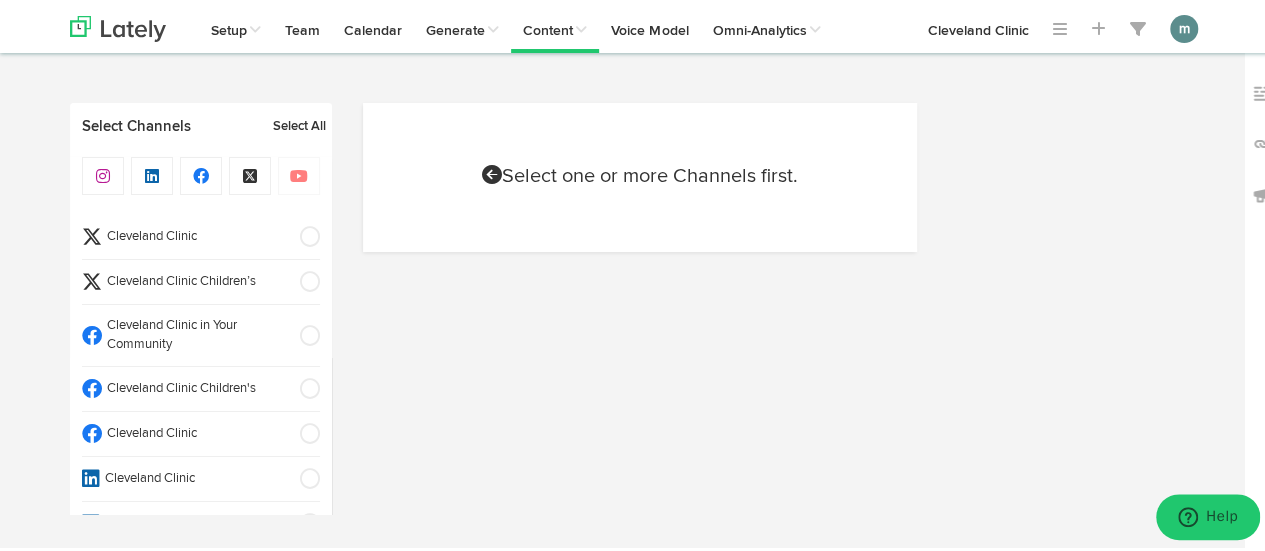 click on "Cleveland Clinic" at bounding box center (194, 431) 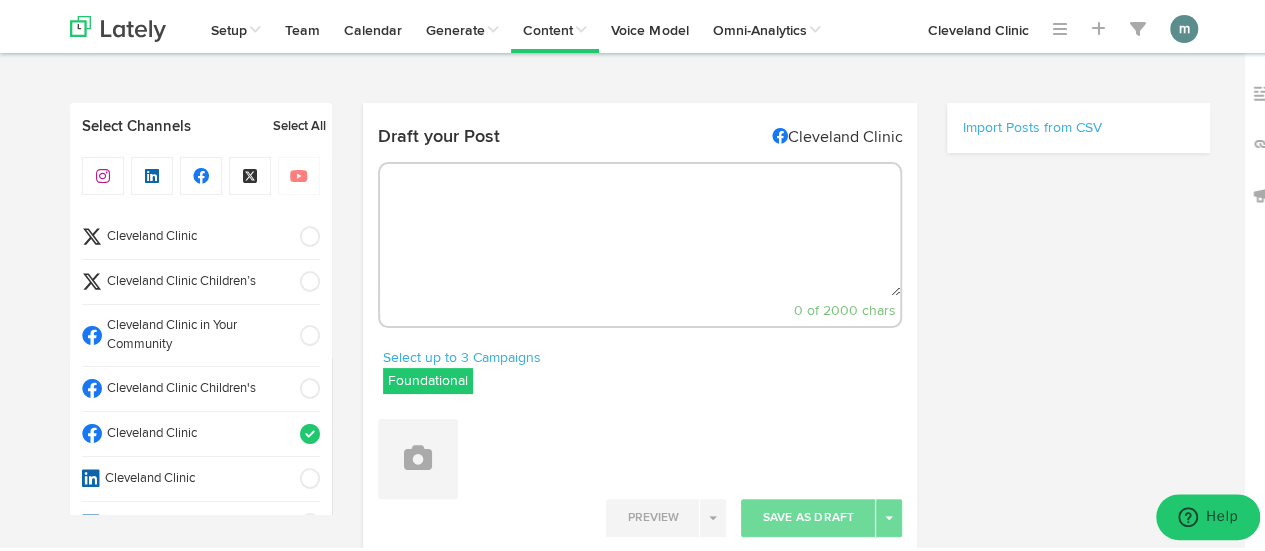 select on "11" 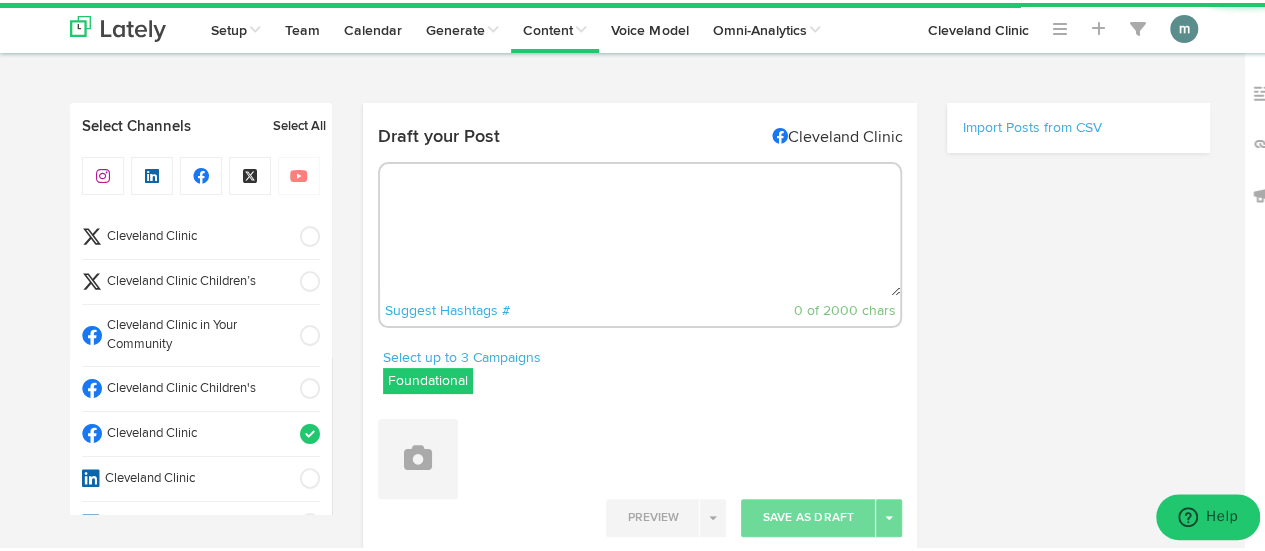 click at bounding box center [640, 227] 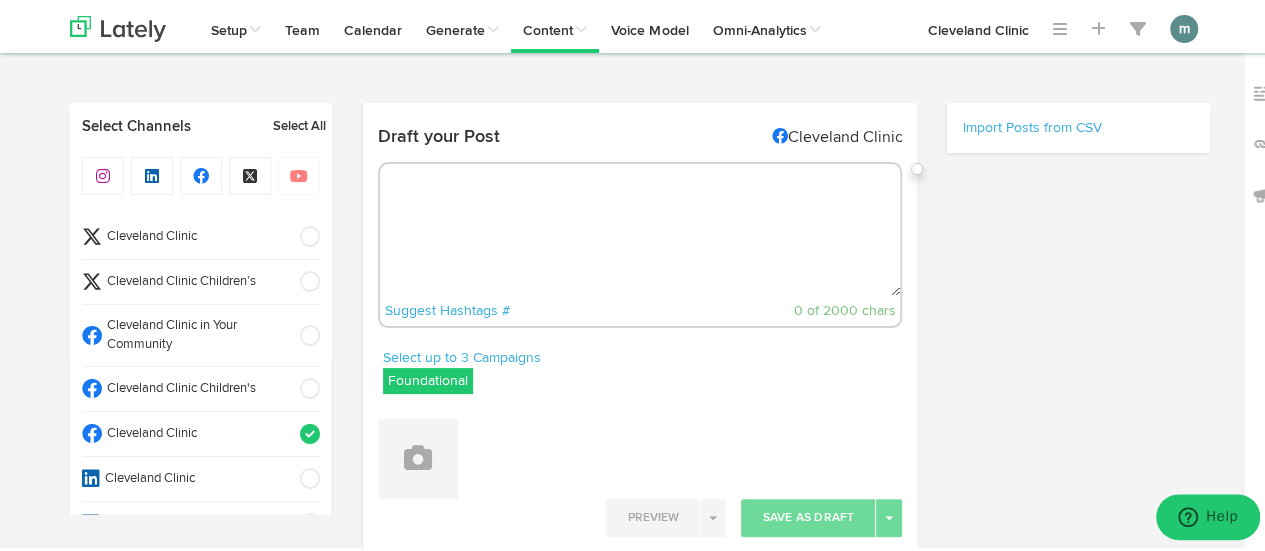 paste on "The best time to get a flu shot + other factors to consider: https://cle.clinic/3J2BqOb" 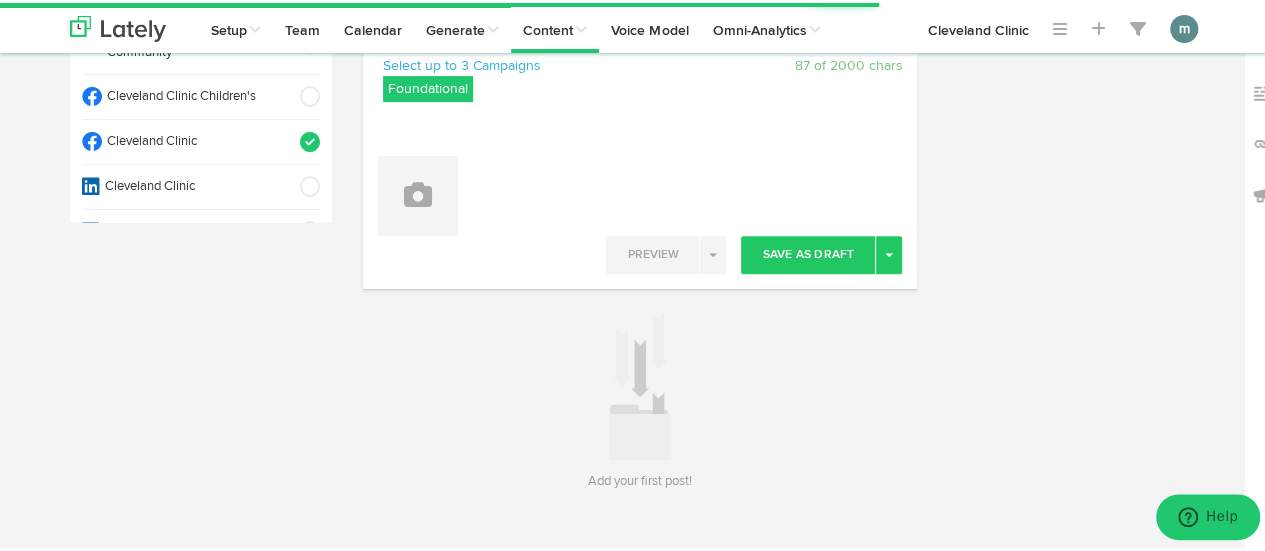 scroll, scrollTop: 300, scrollLeft: 0, axis: vertical 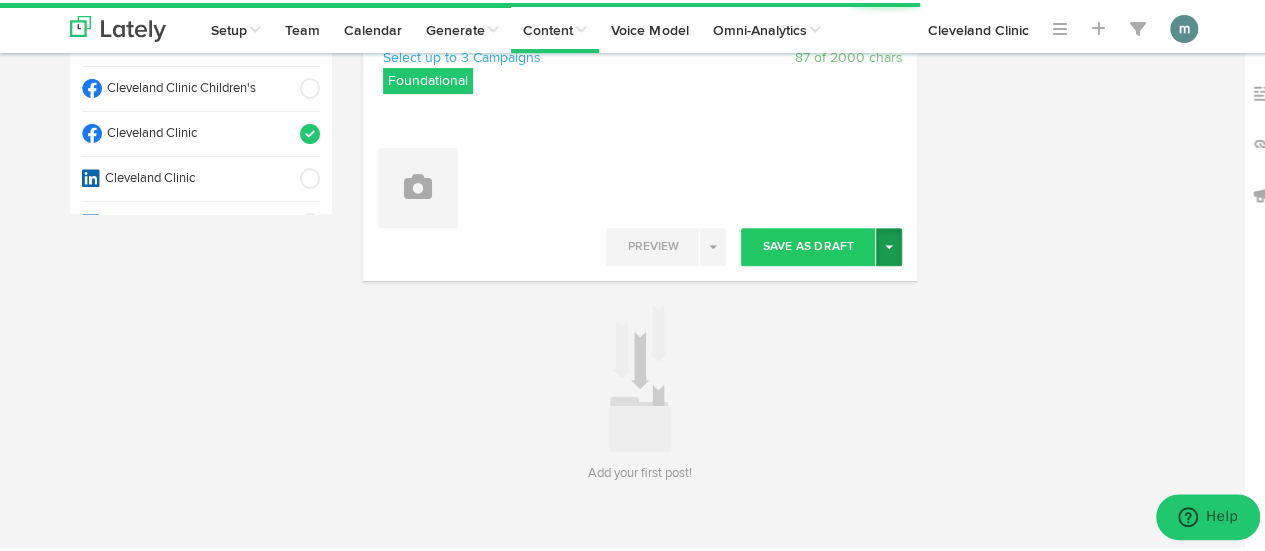 type on "The best time to get a flu shot + other factors to consider: https://cle.clinic/3J2BqOb" 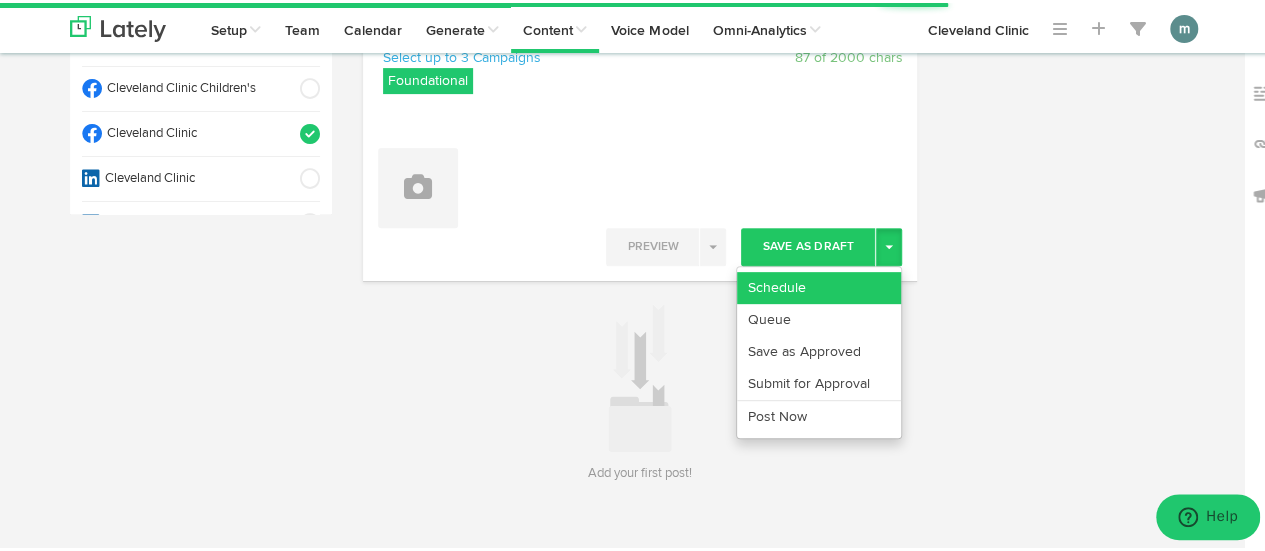 click on "Schedule" at bounding box center (819, 285) 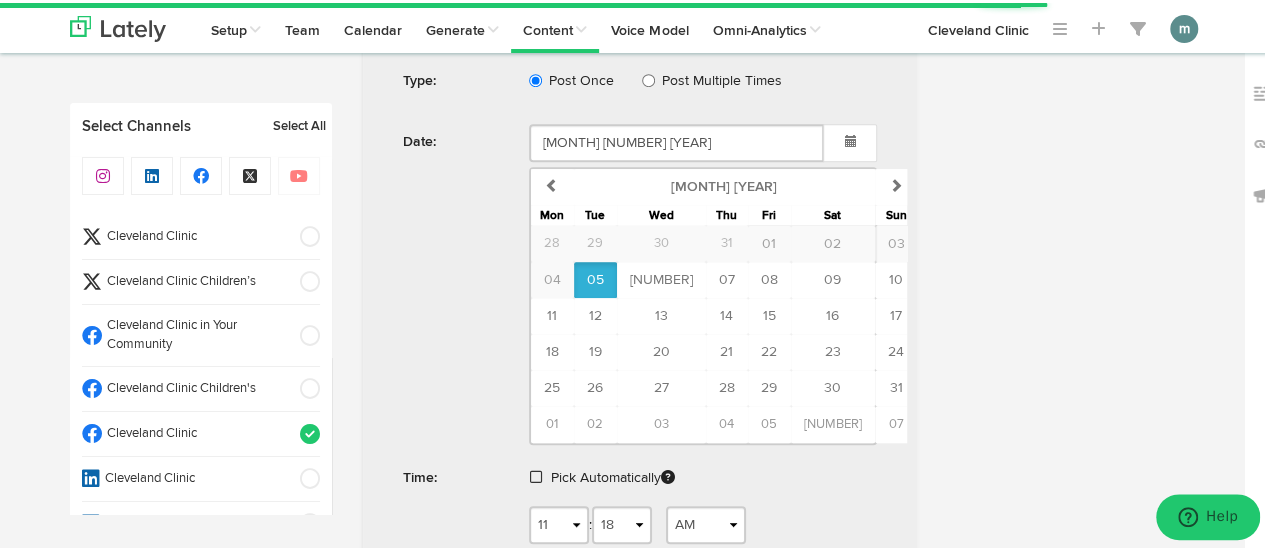 scroll, scrollTop: 700, scrollLeft: 0, axis: vertical 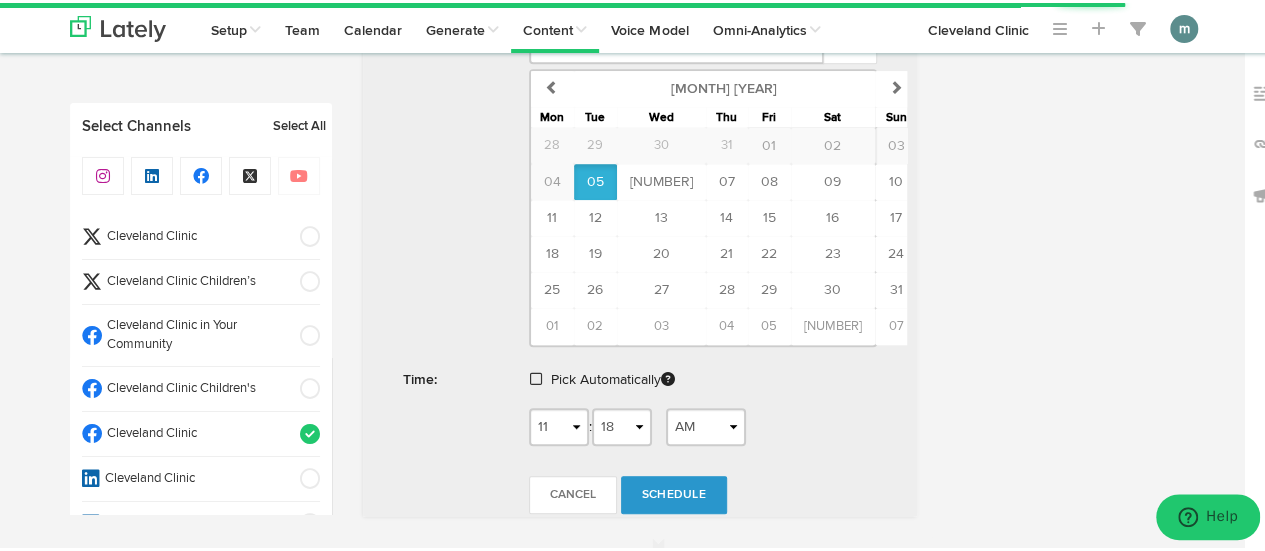 click at bounding box center [536, 376] 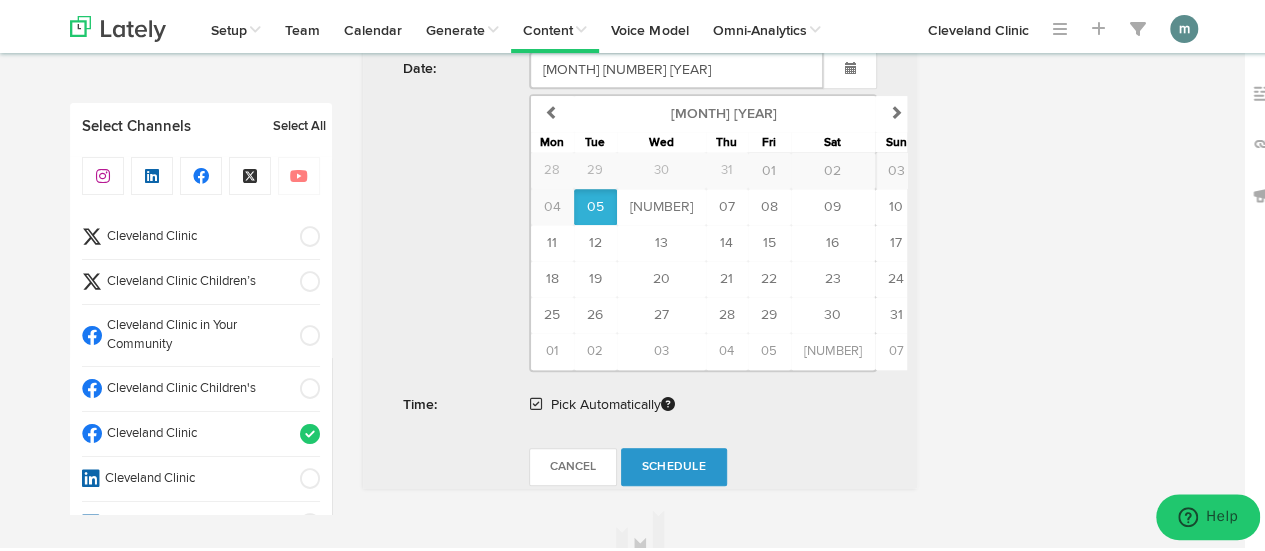 scroll, scrollTop: 700, scrollLeft: 0, axis: vertical 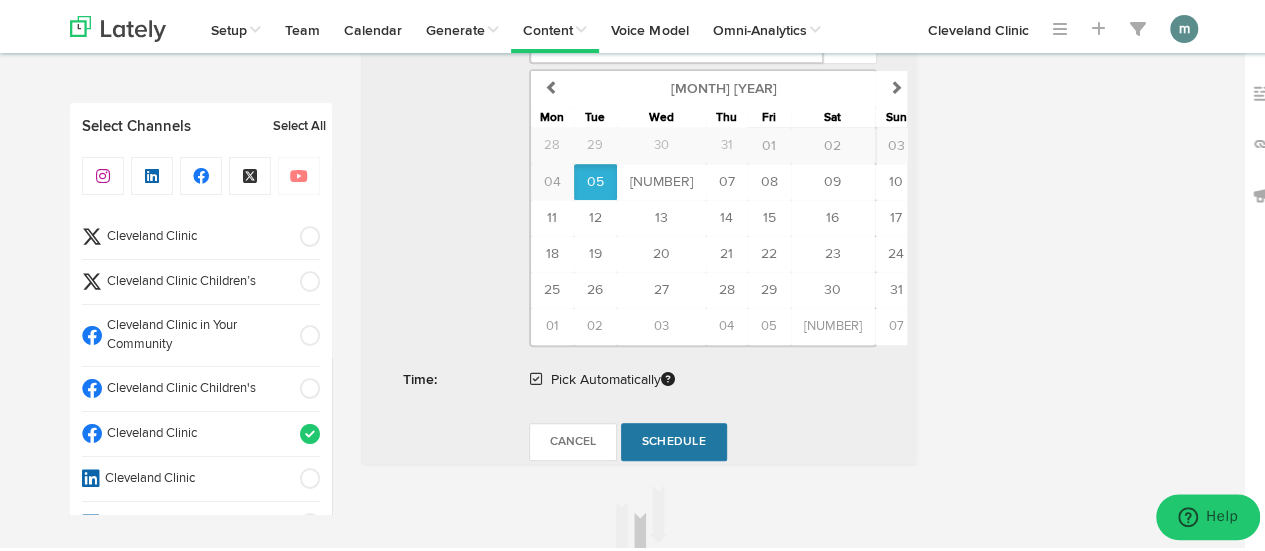 click on "Schedule" at bounding box center (674, 439) 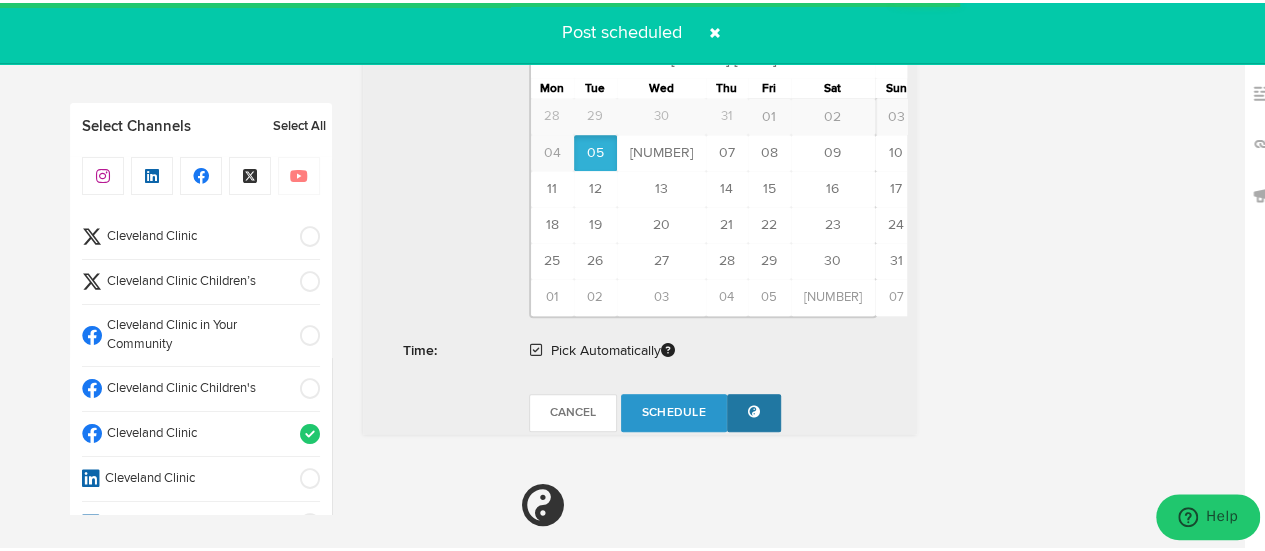 radio on "true" 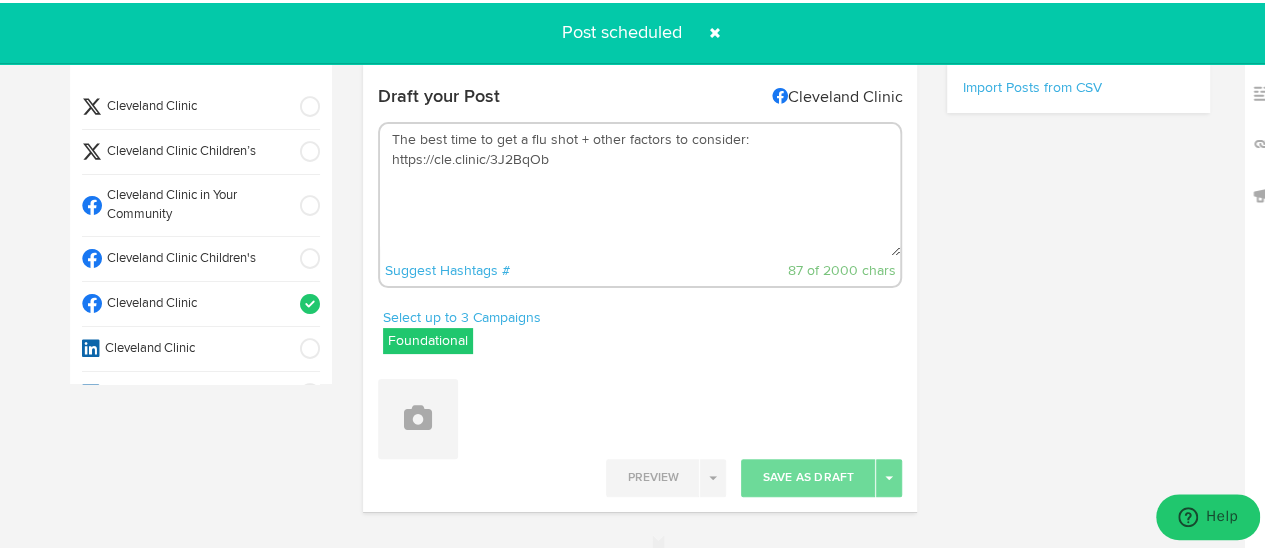 scroll, scrollTop: 0, scrollLeft: 0, axis: both 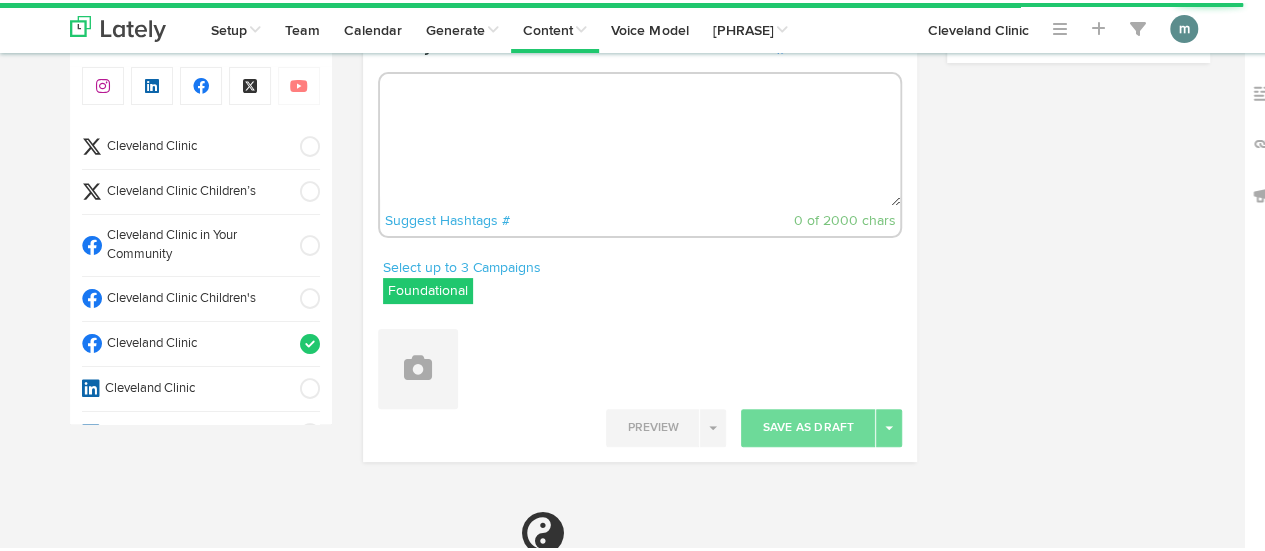 radio on "true" 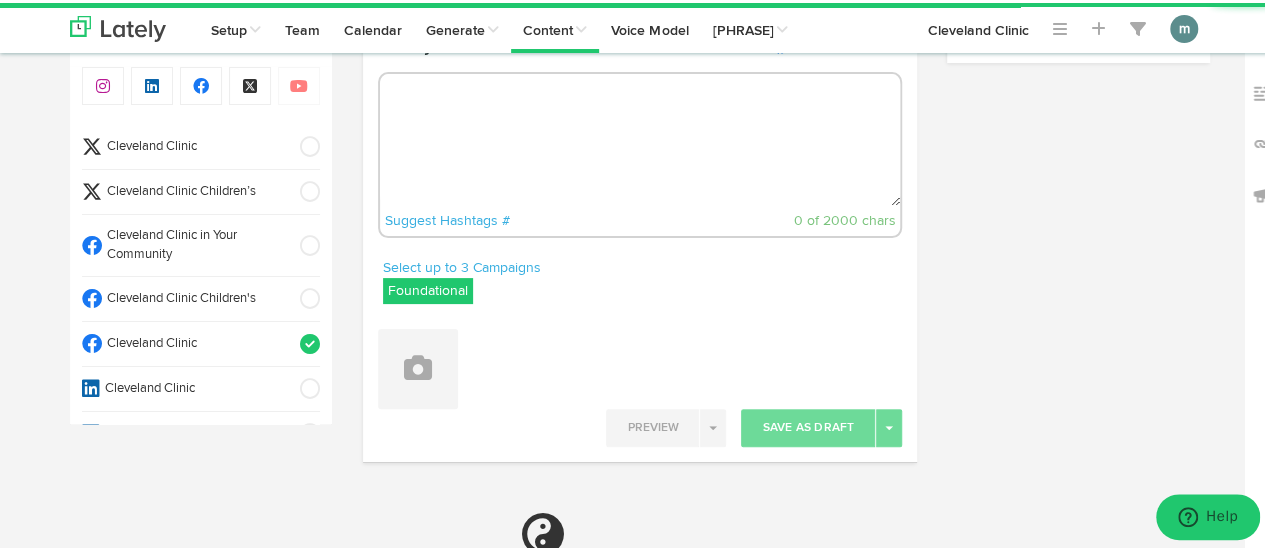 click at bounding box center (640, 137) 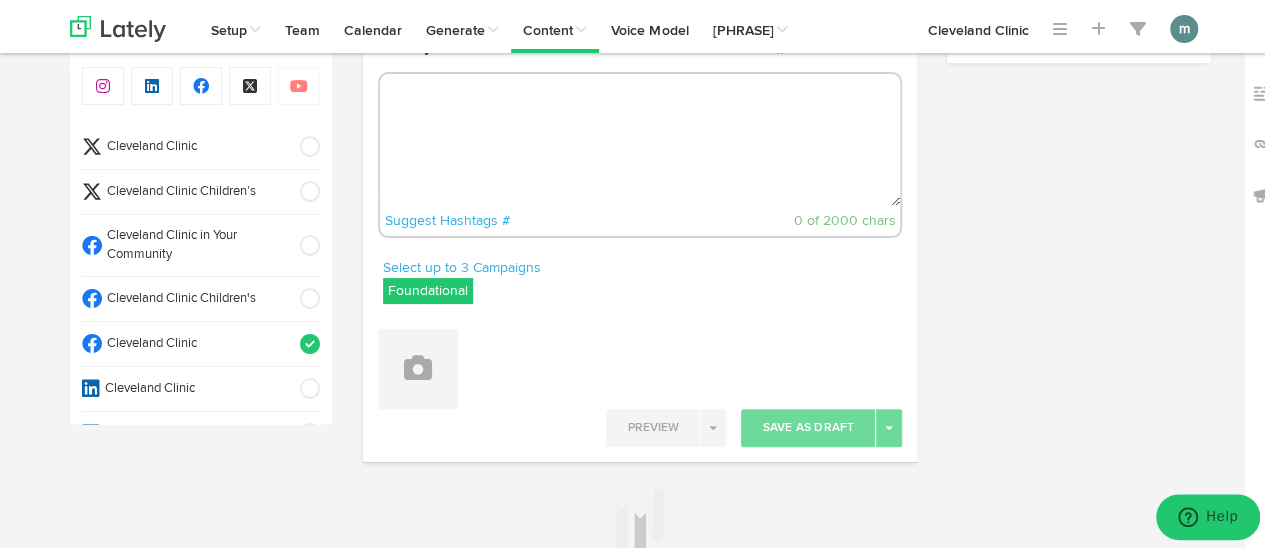 paste on "Many people don’t like shaving and see it as a necessary evil. Our expert shares tips to help your shaving ritual be more effective and less irritating. https://cle.clinic/45mKrt5" 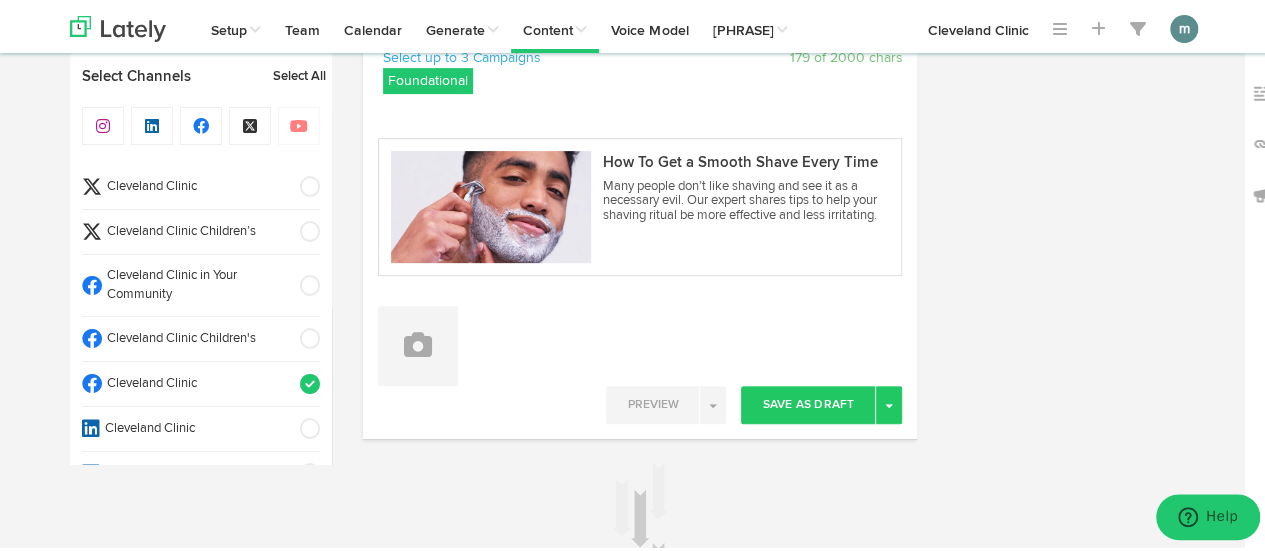 scroll, scrollTop: 482, scrollLeft: 0, axis: vertical 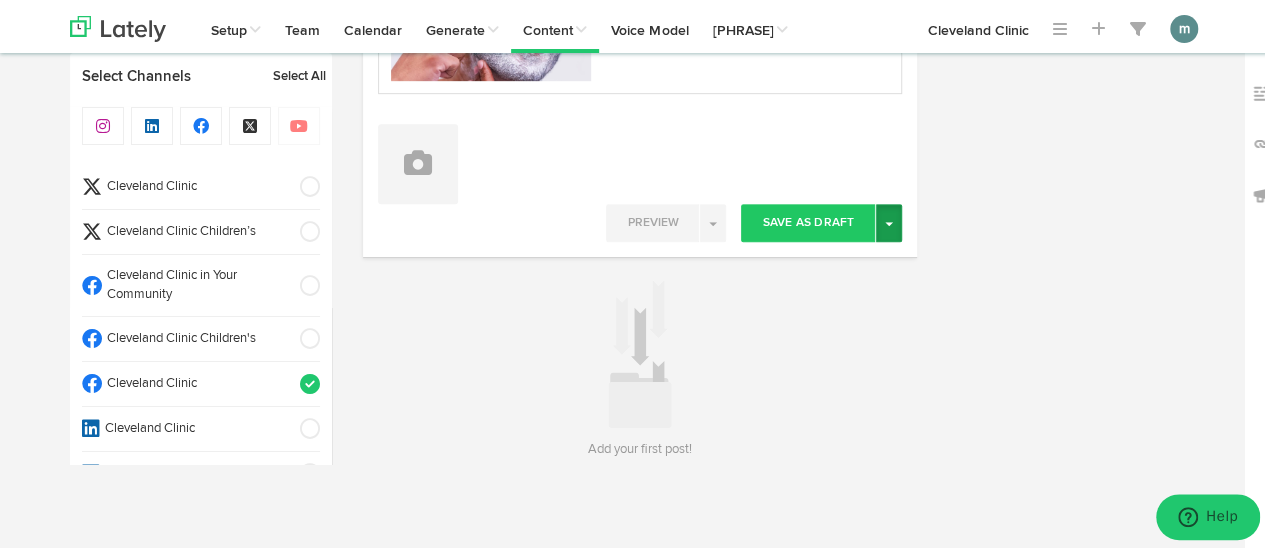type on "Many people don’t like shaving and see it as a necessary evil. Our expert shares tips to help your shaving ritual be more effective and less irritating. https://cle.clinic/45mKrt5" 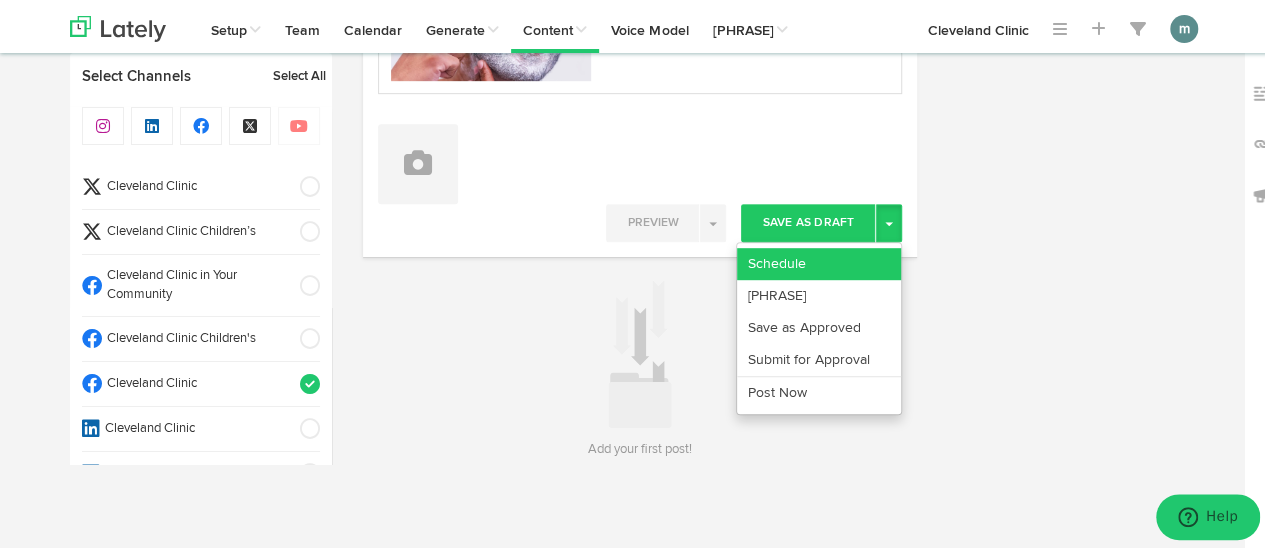 click on "Schedule" at bounding box center (819, 261) 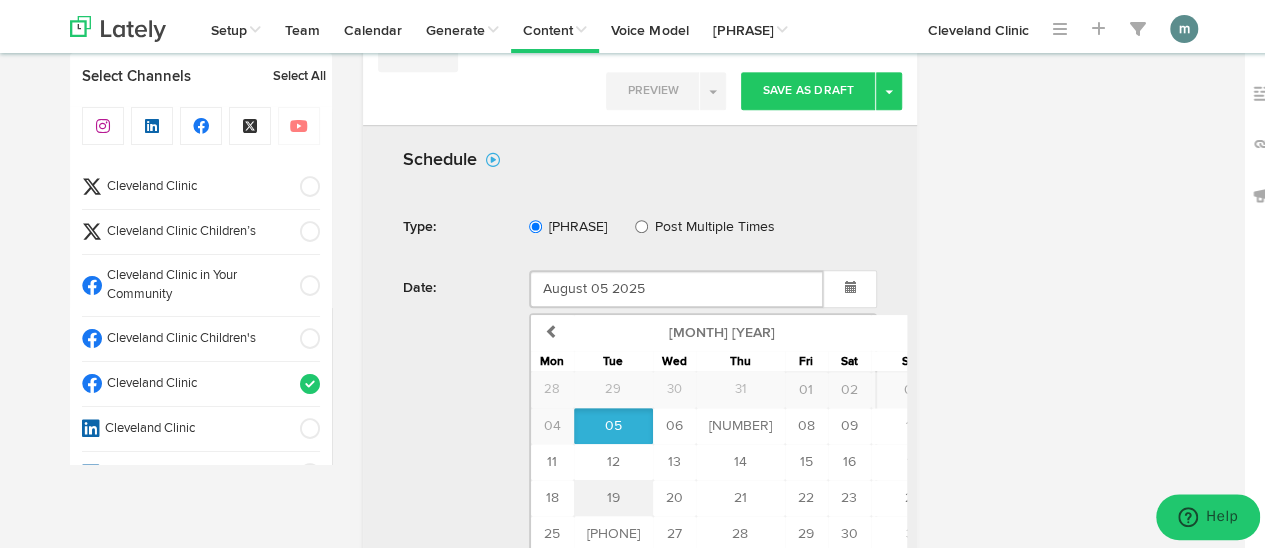 scroll, scrollTop: 782, scrollLeft: 0, axis: vertical 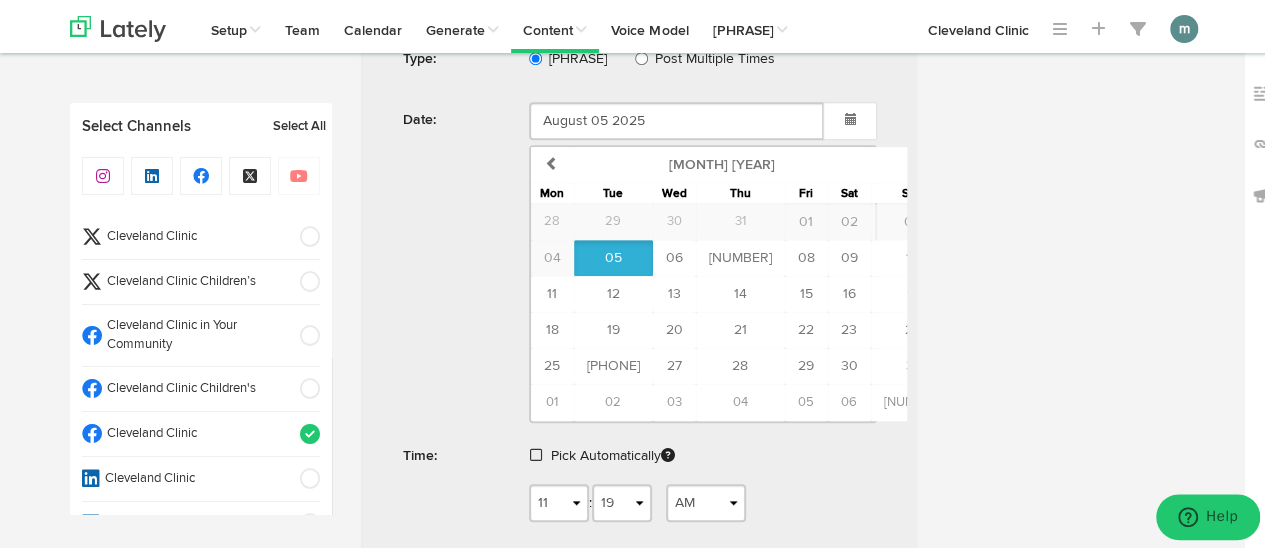 click at bounding box center [536, 452] 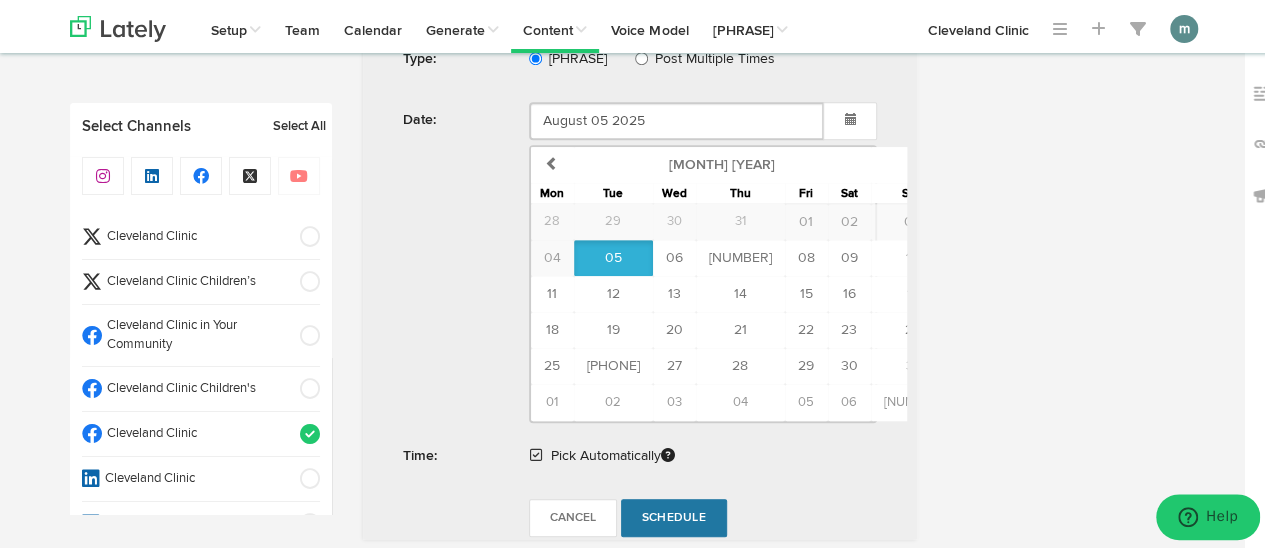 click on "Schedule" at bounding box center [674, 515] 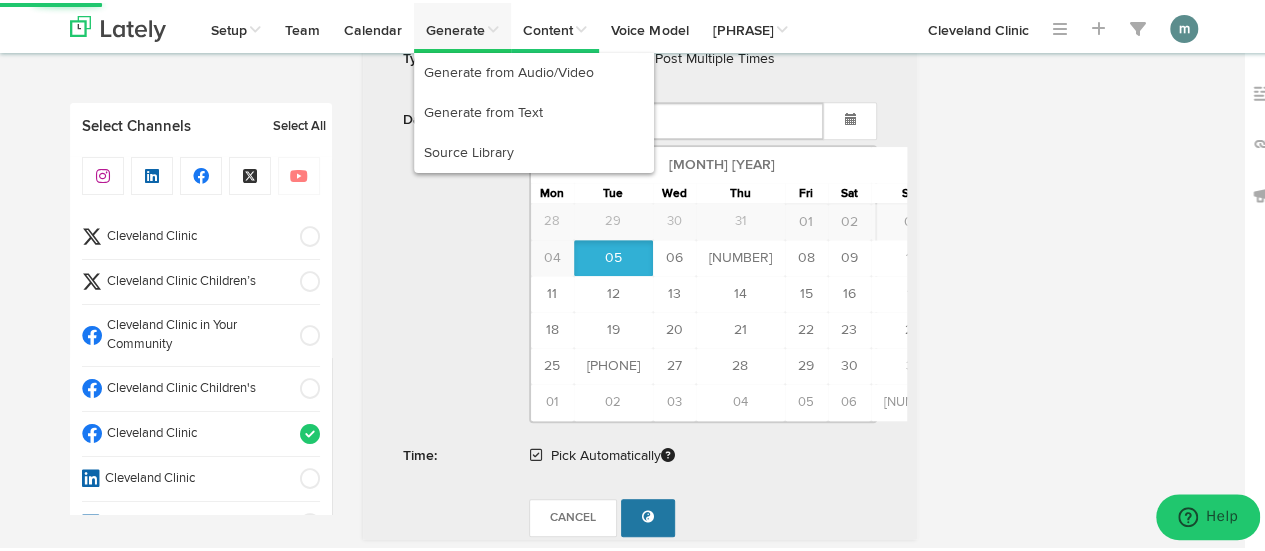 radio on "true" 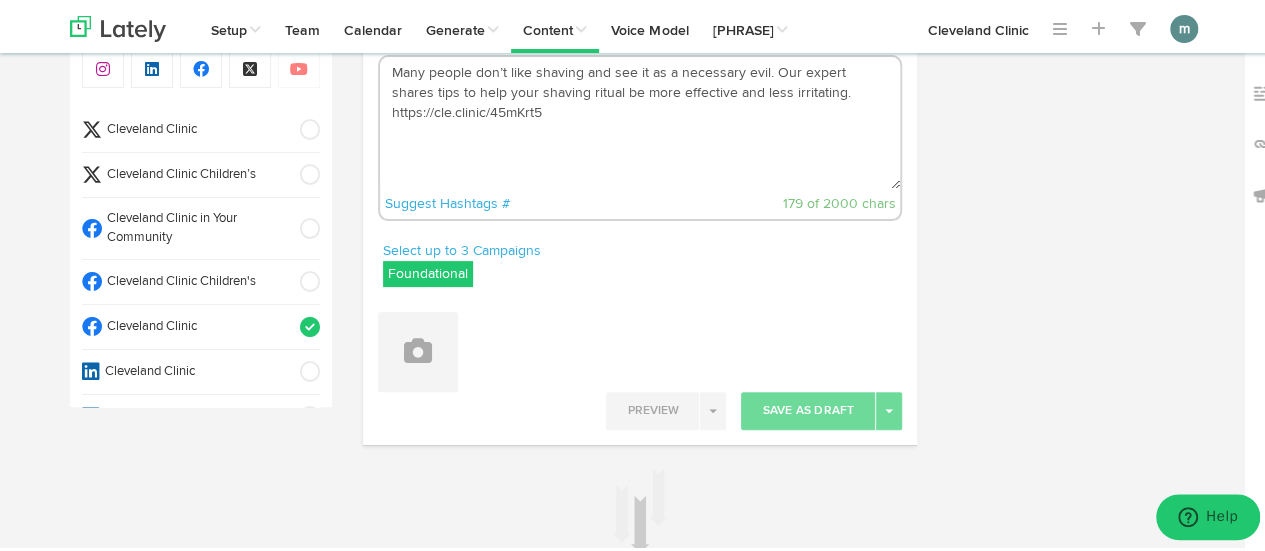 scroll, scrollTop: 95, scrollLeft: 0, axis: vertical 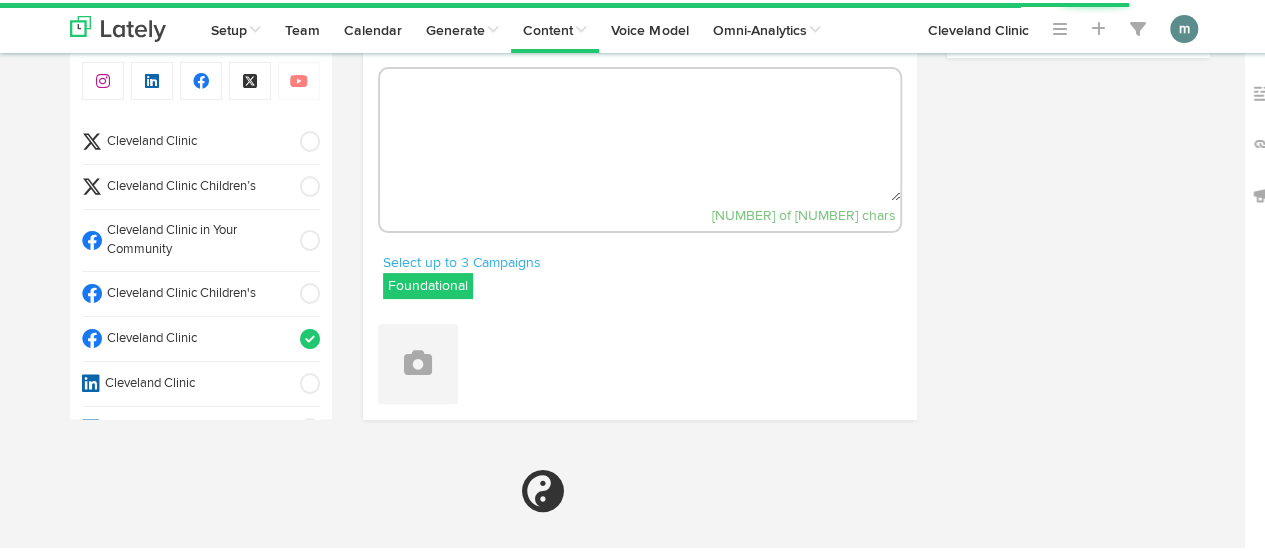 select on "11" 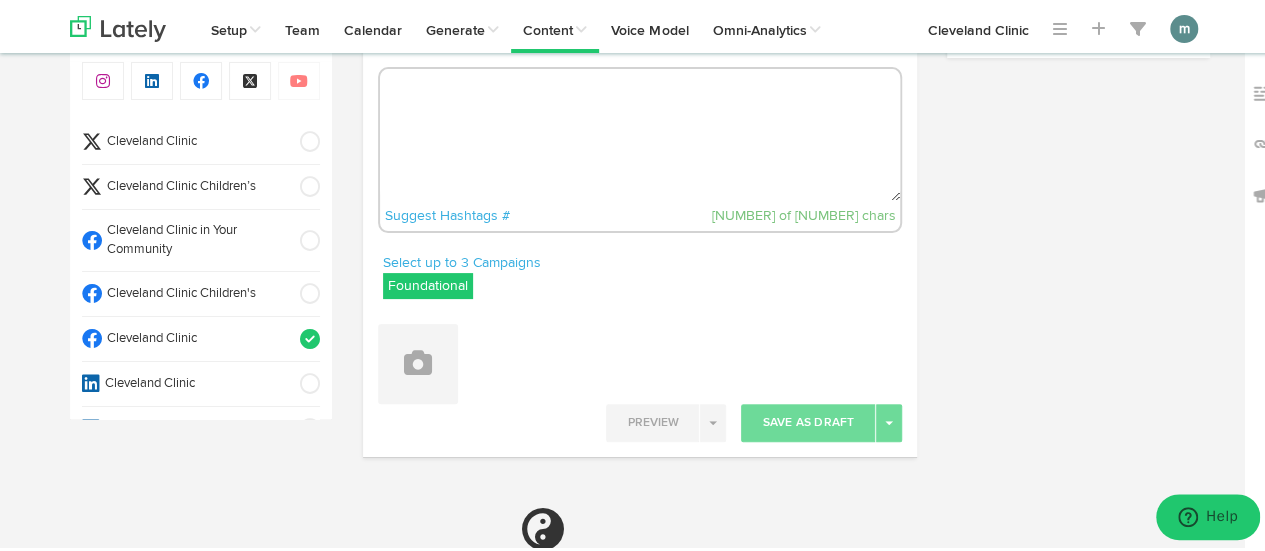 click at bounding box center (640, 132) 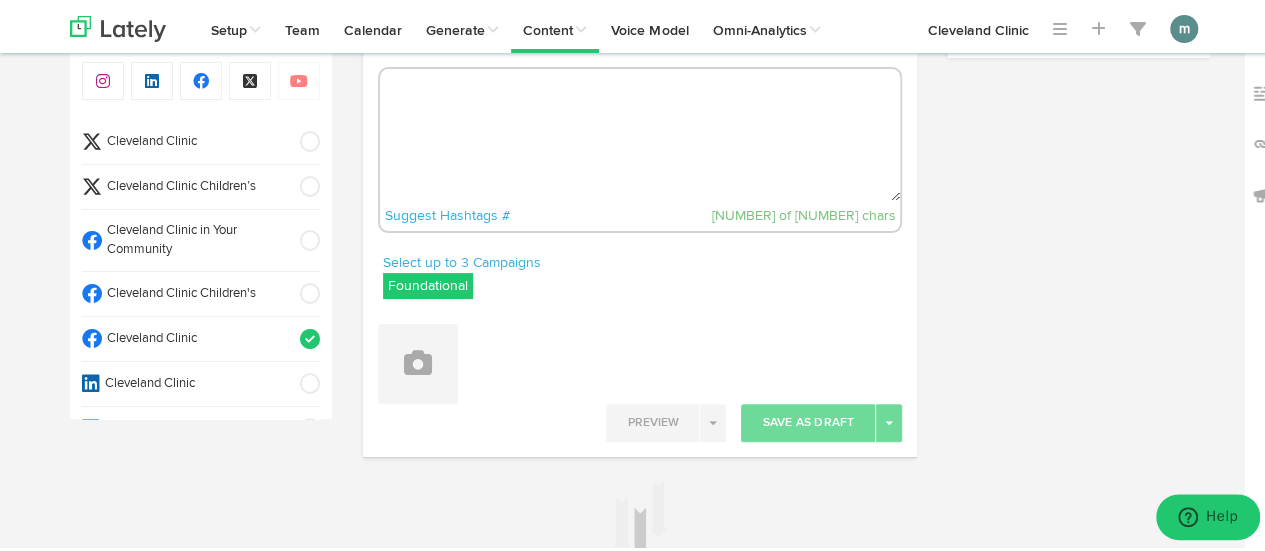 paste on "Oatmeal carries a reputation as a bowl of healthy goodness. But is the mighty oat really that super-duper? The answer depends on what kind of oatmeal you’re eating. https://cle.clinic/45pRy3W" 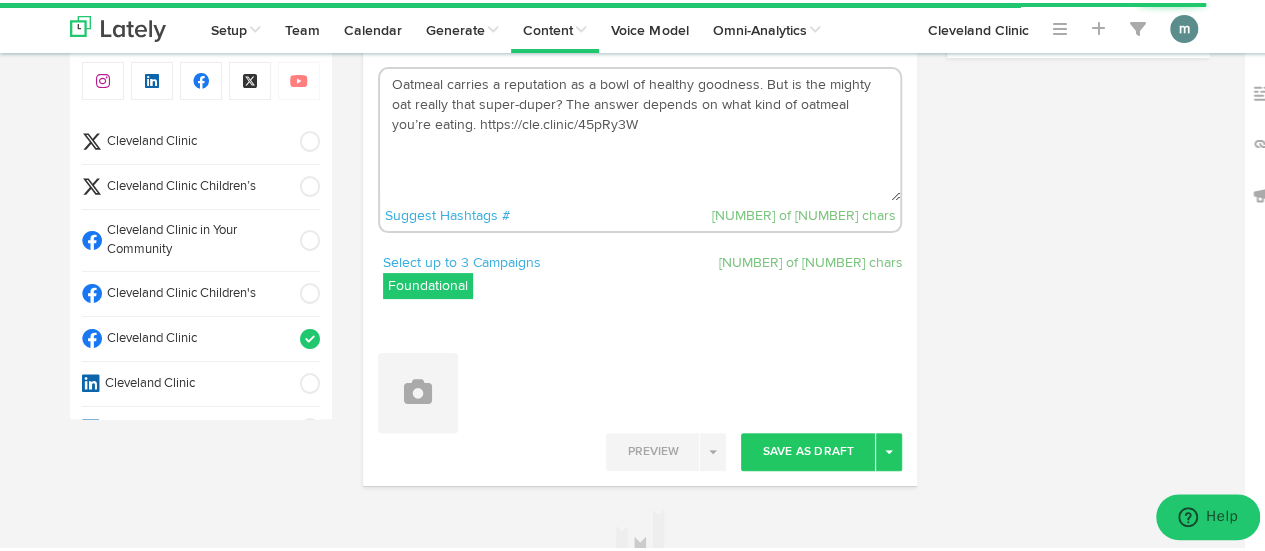 type on "Oatmeal carries a reputation as a bowl of healthy goodness. But is the mighty oat really that super-duper? The answer depends on what kind of oatmeal you’re eating. https://cle.clinic/45pRy3W" 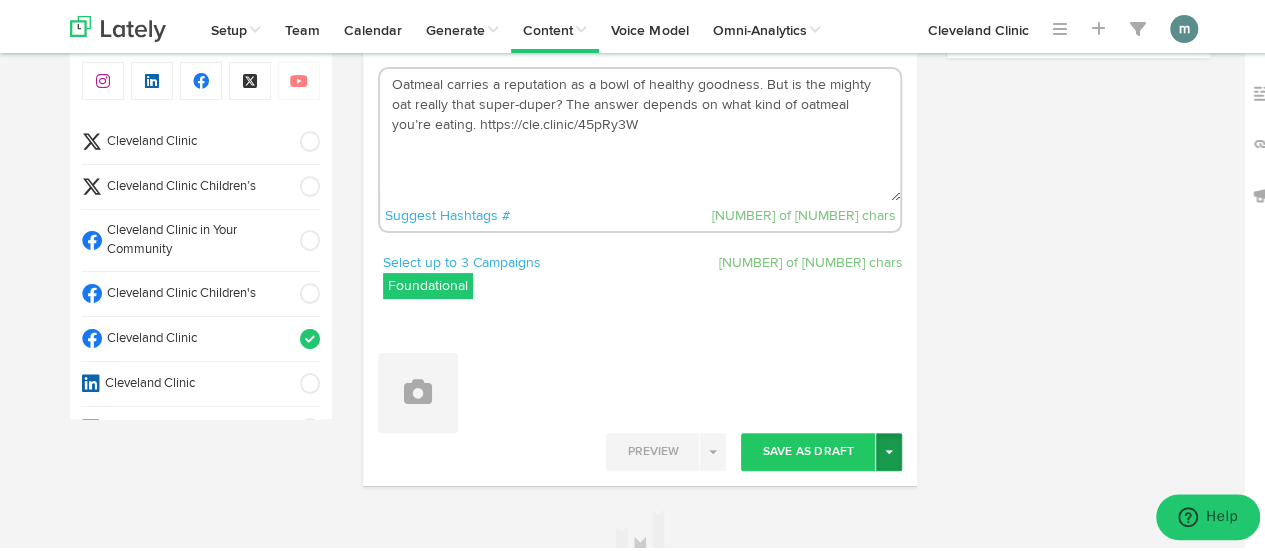 click on "Toggle Dropdown" at bounding box center (889, 449) 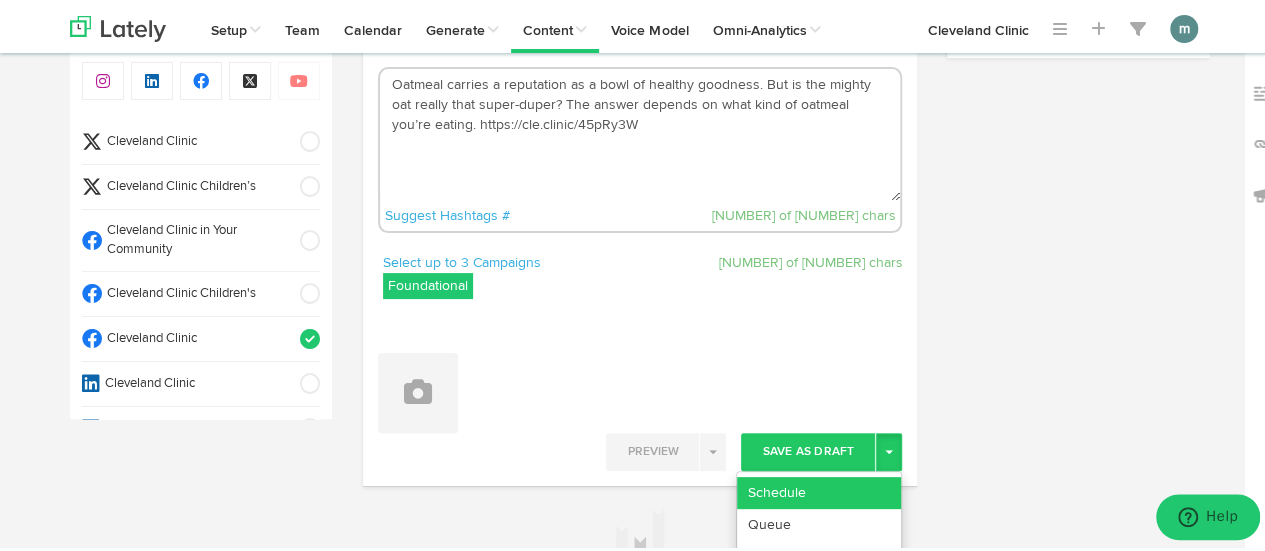 click on "Schedule" at bounding box center [819, 490] 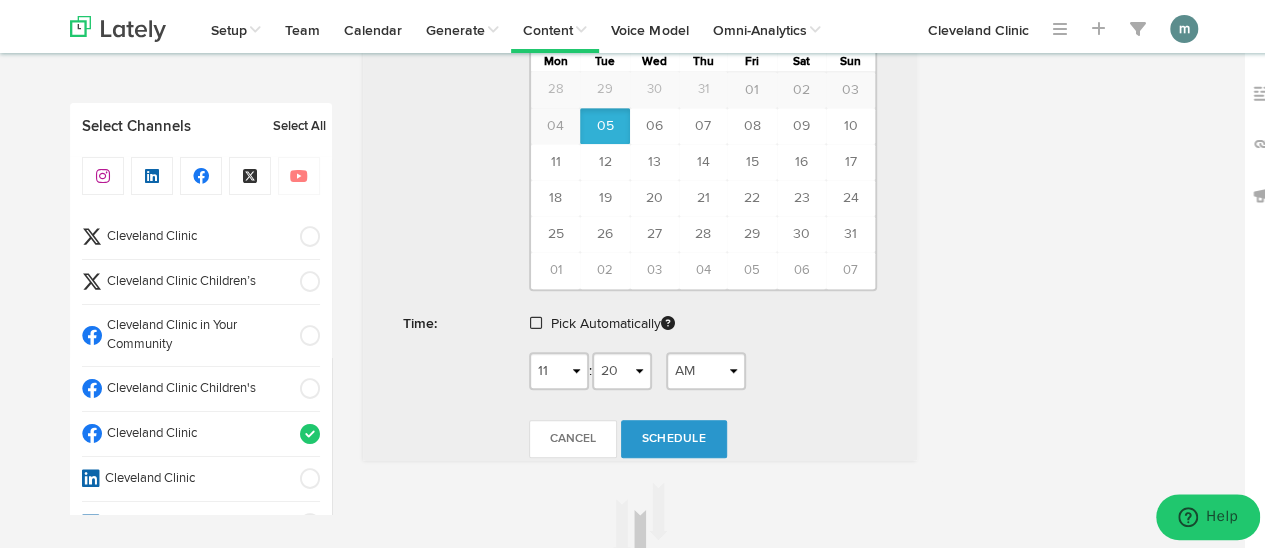 scroll, scrollTop: 776, scrollLeft: 0, axis: vertical 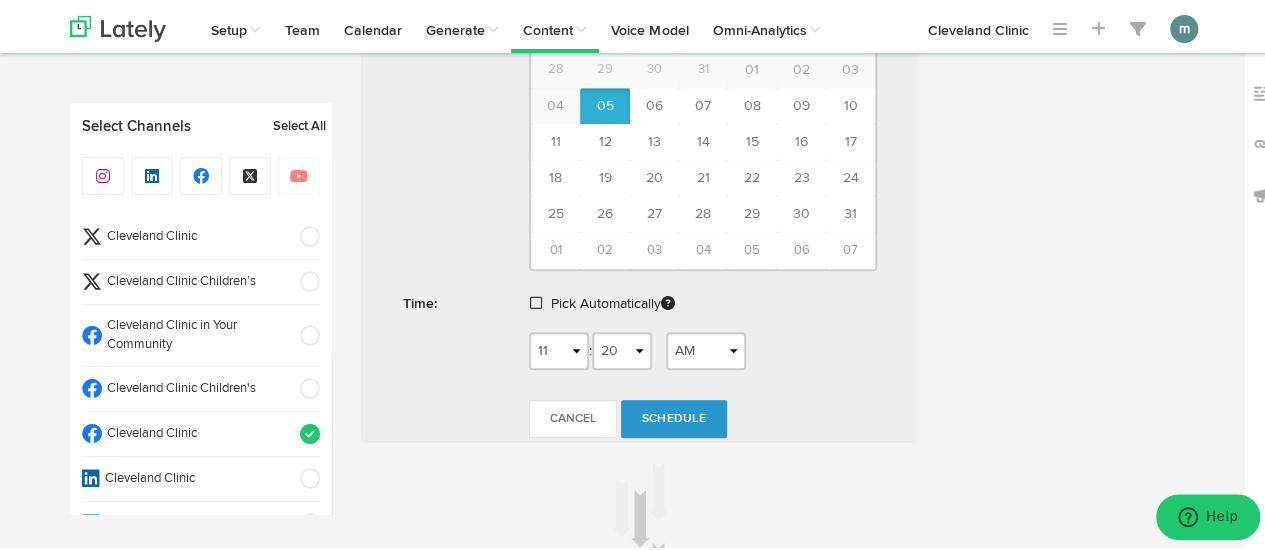 click at bounding box center [536, 300] 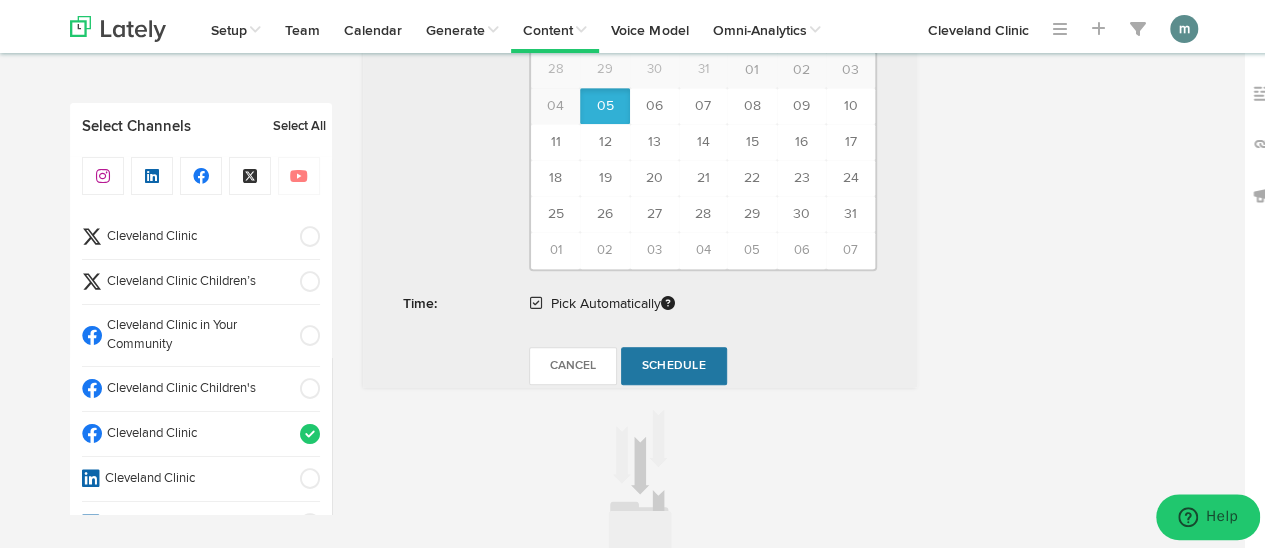 click on "Schedule" at bounding box center (674, 363) 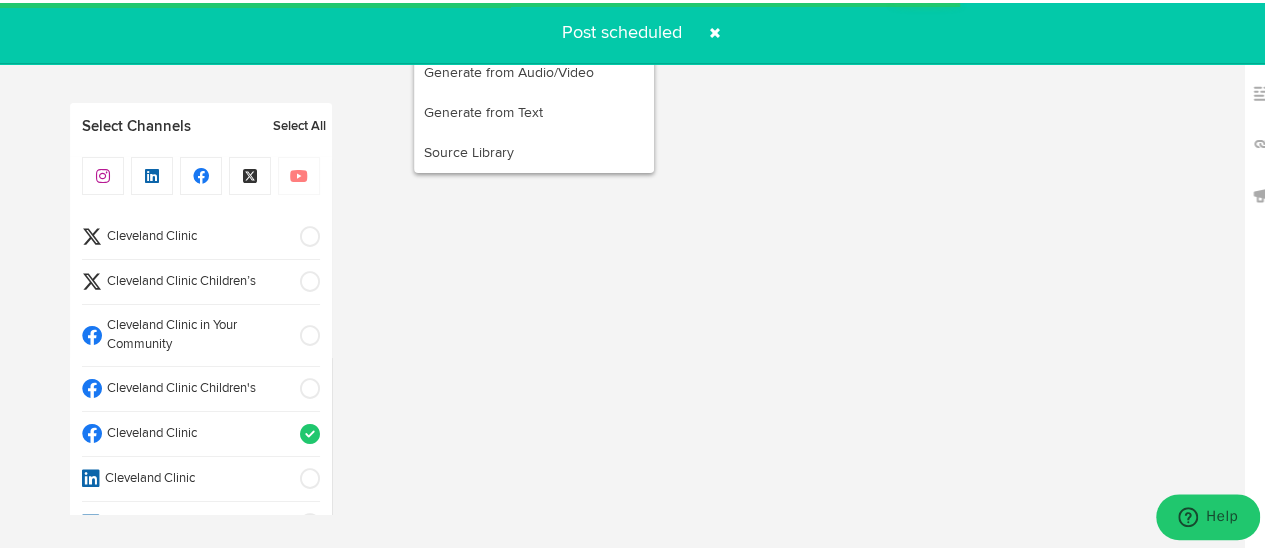 radio on "true" 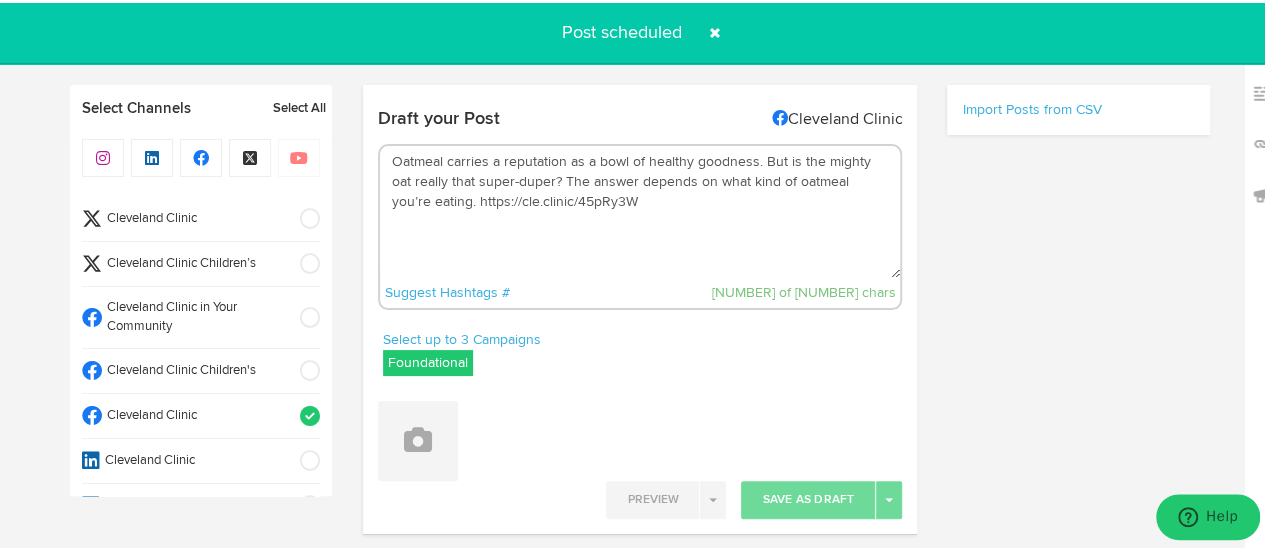 scroll, scrollTop: 0, scrollLeft: 0, axis: both 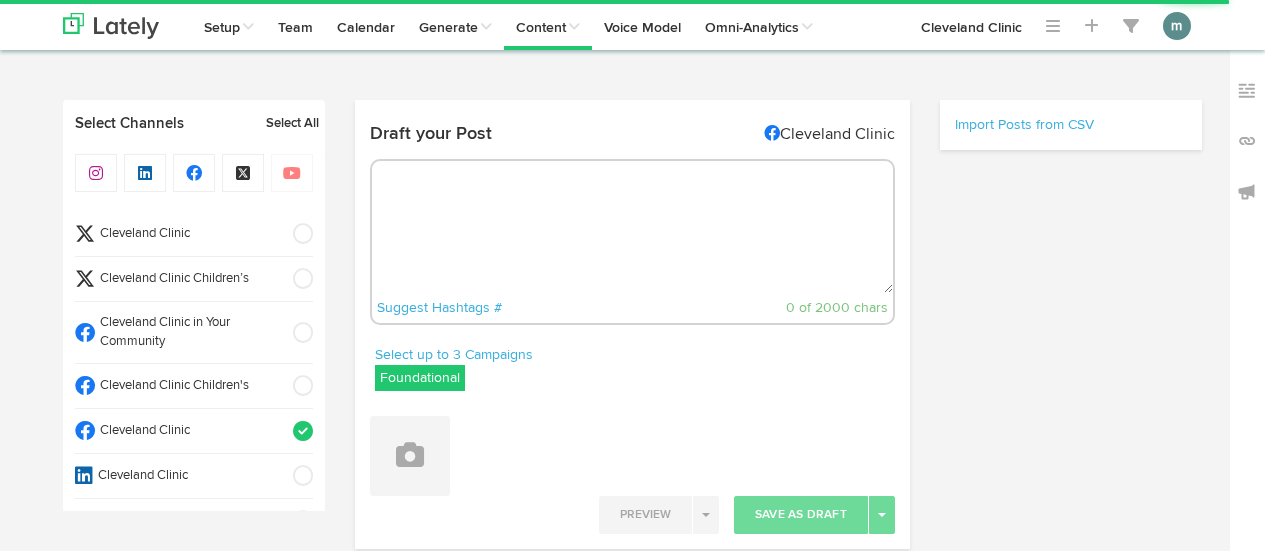 select on "11" 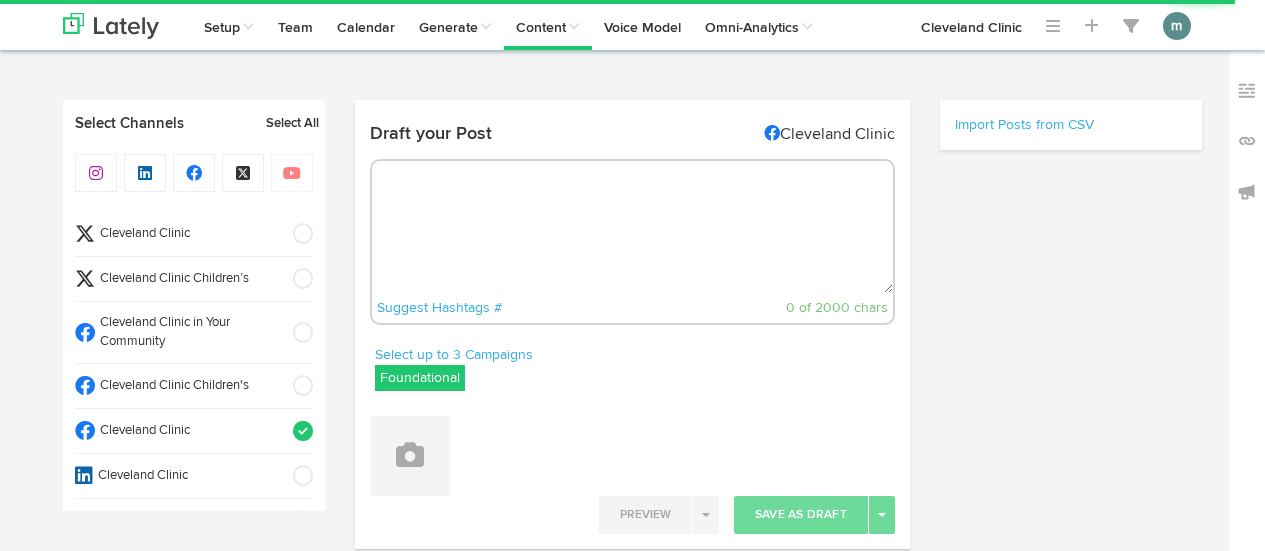 radio on "true" 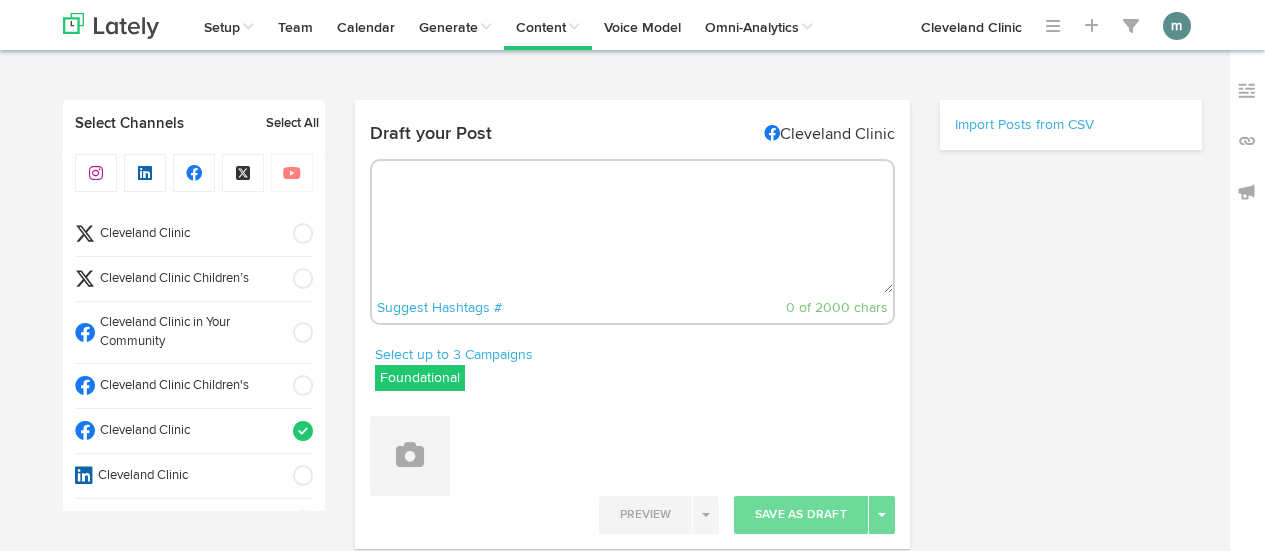 scroll, scrollTop: 0, scrollLeft: 0, axis: both 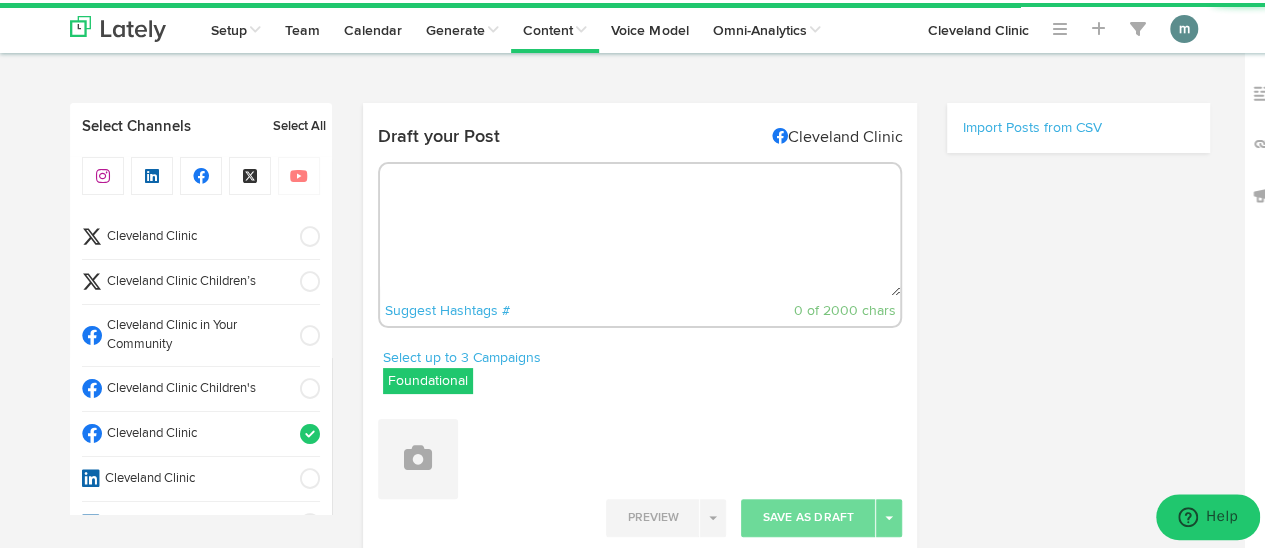 click on "Cleveland Clinic" at bounding box center [194, 234] 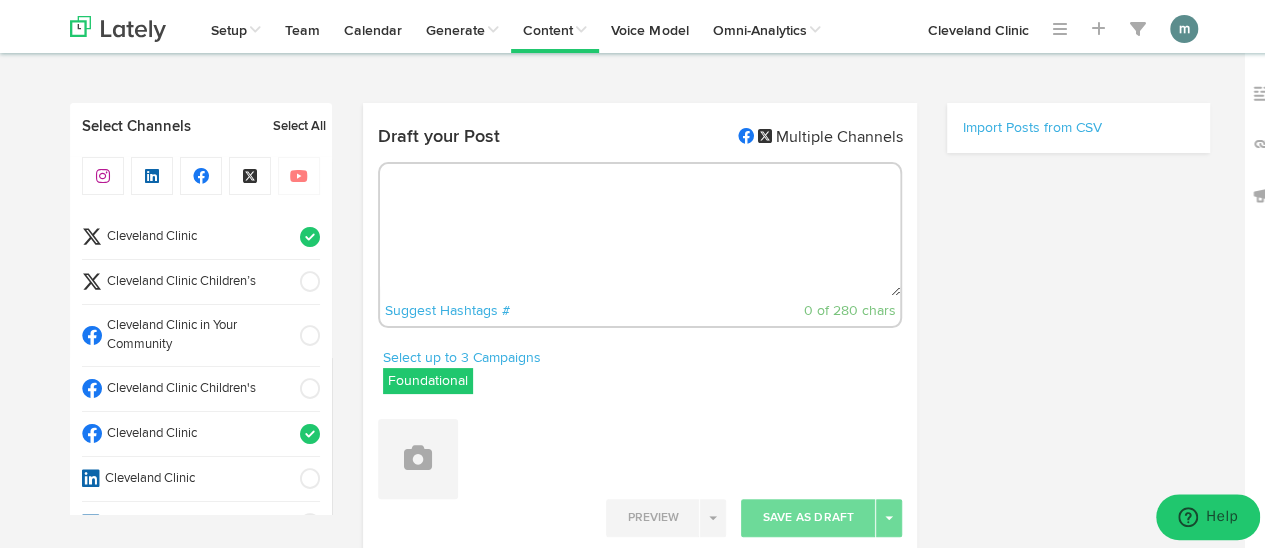 click on "Cleveland Clinic" at bounding box center [194, 431] 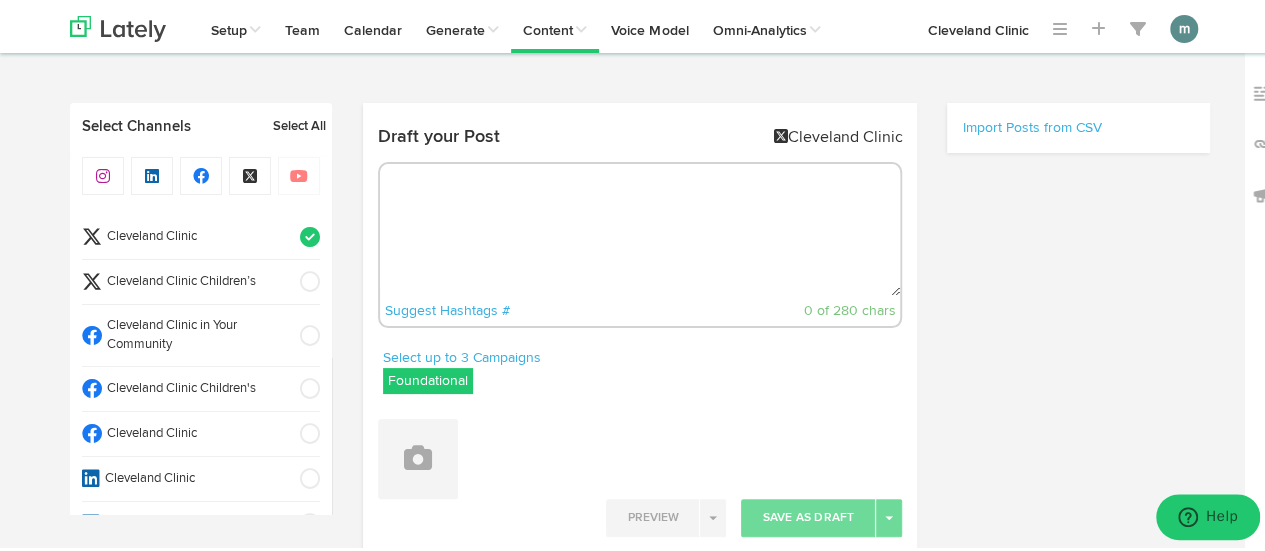 click at bounding box center (640, 227) 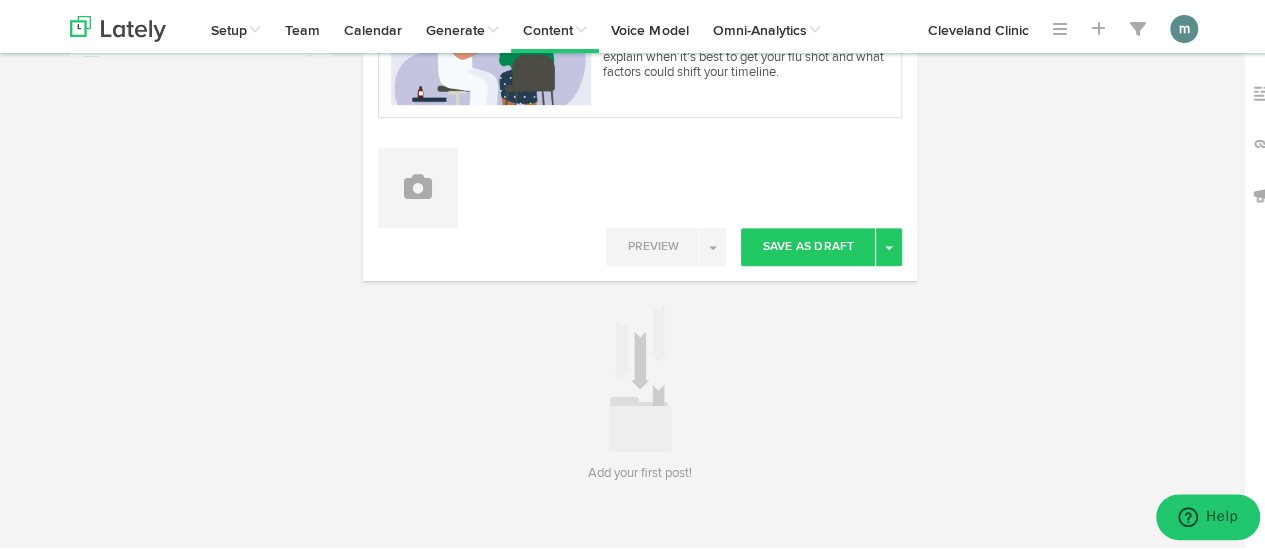 scroll, scrollTop: 482, scrollLeft: 0, axis: vertical 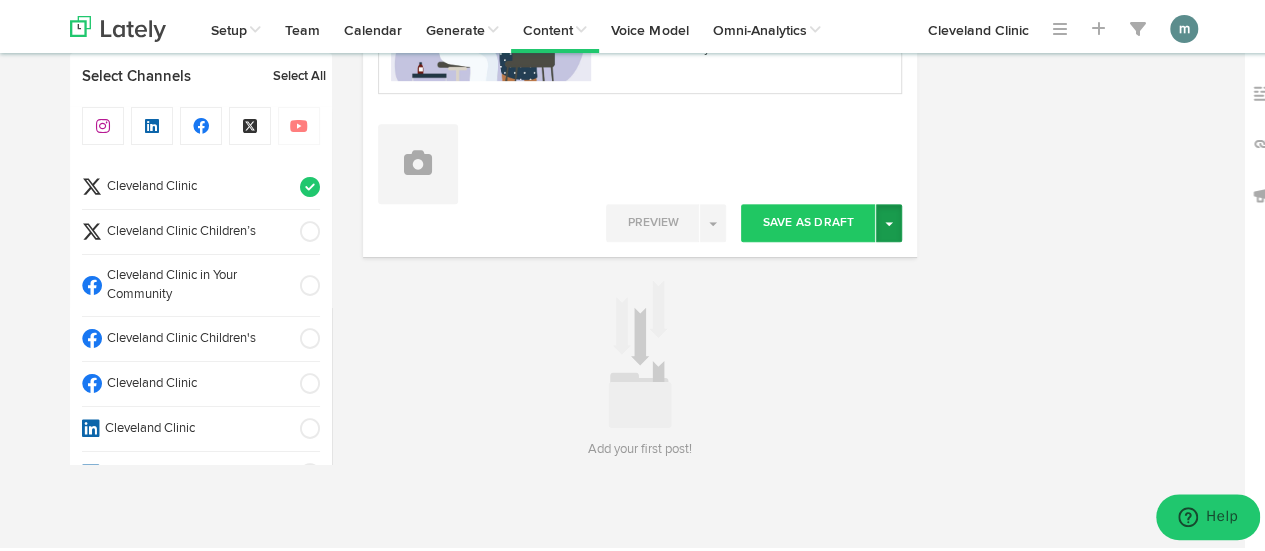 type on "The best time to get a flu shot + other factors to consider: https://cle.clinic/3IZUigQ" 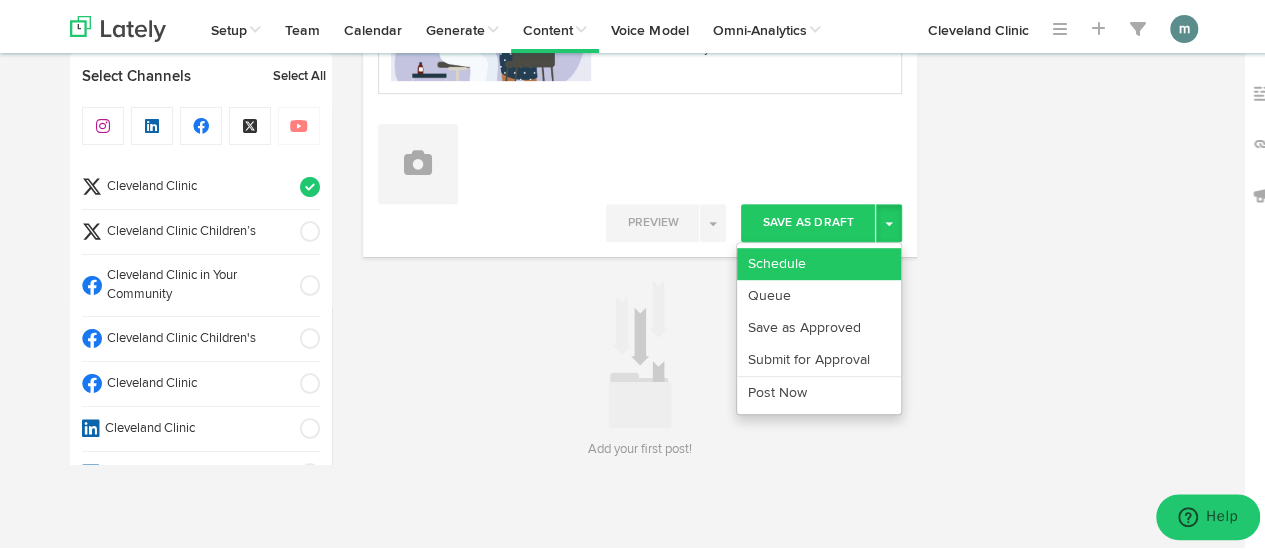 click on "Schedule" at bounding box center (819, 261) 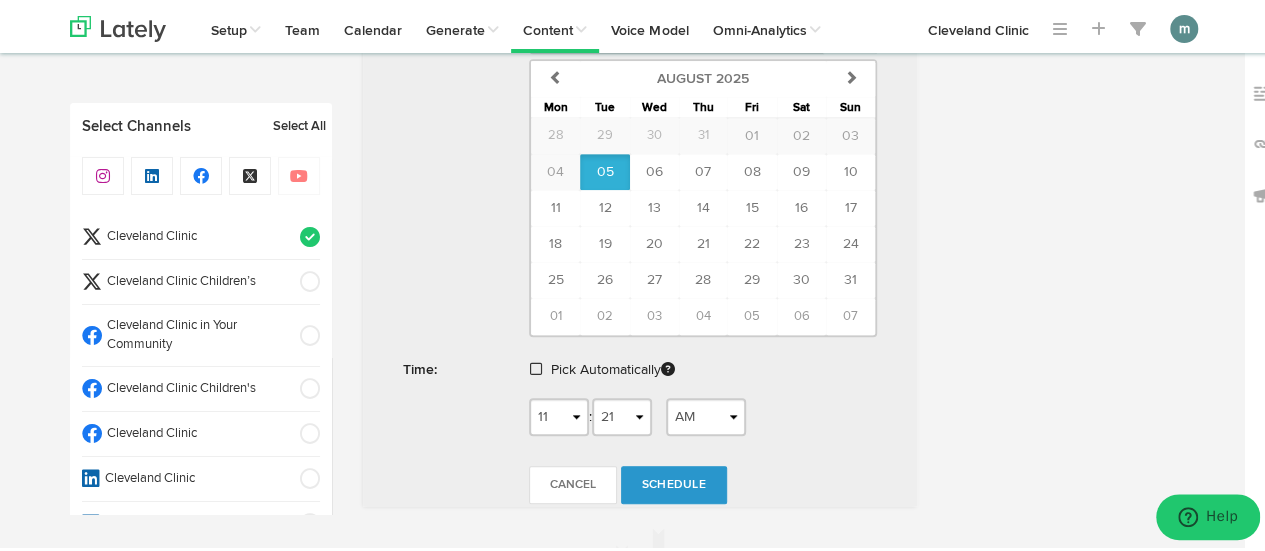 scroll, scrollTop: 882, scrollLeft: 0, axis: vertical 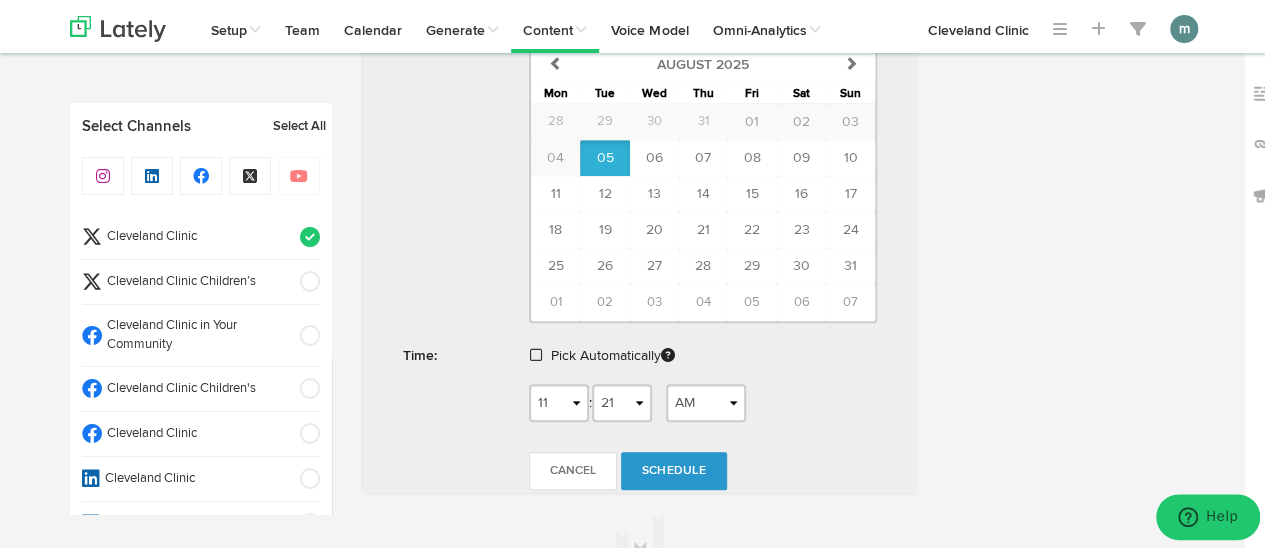 click at bounding box center (536, 352) 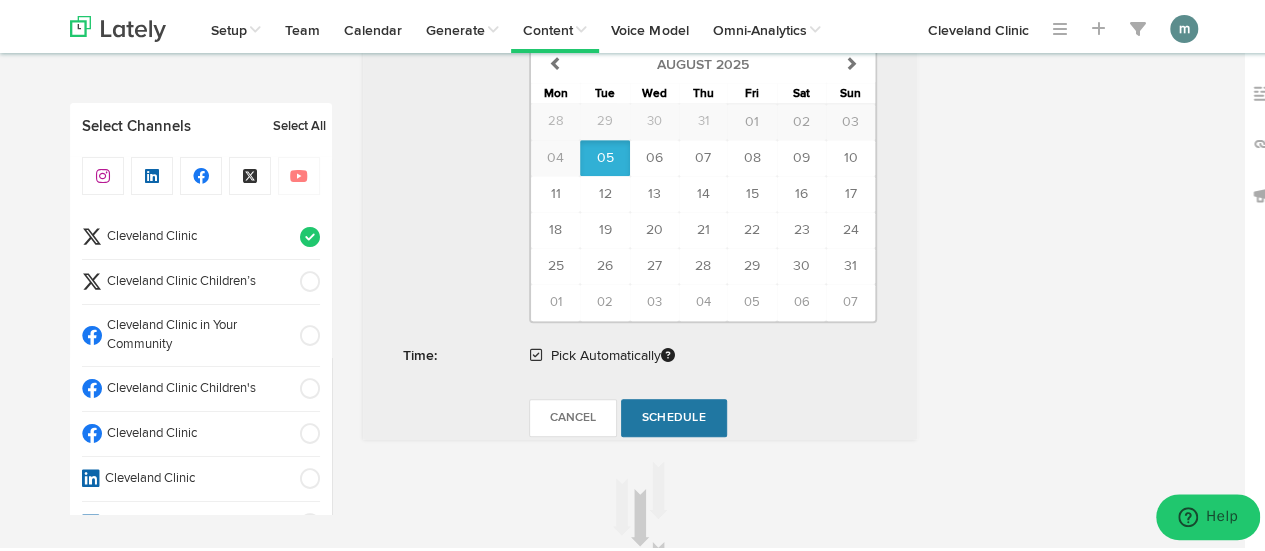 click on "Schedule" at bounding box center (674, 415) 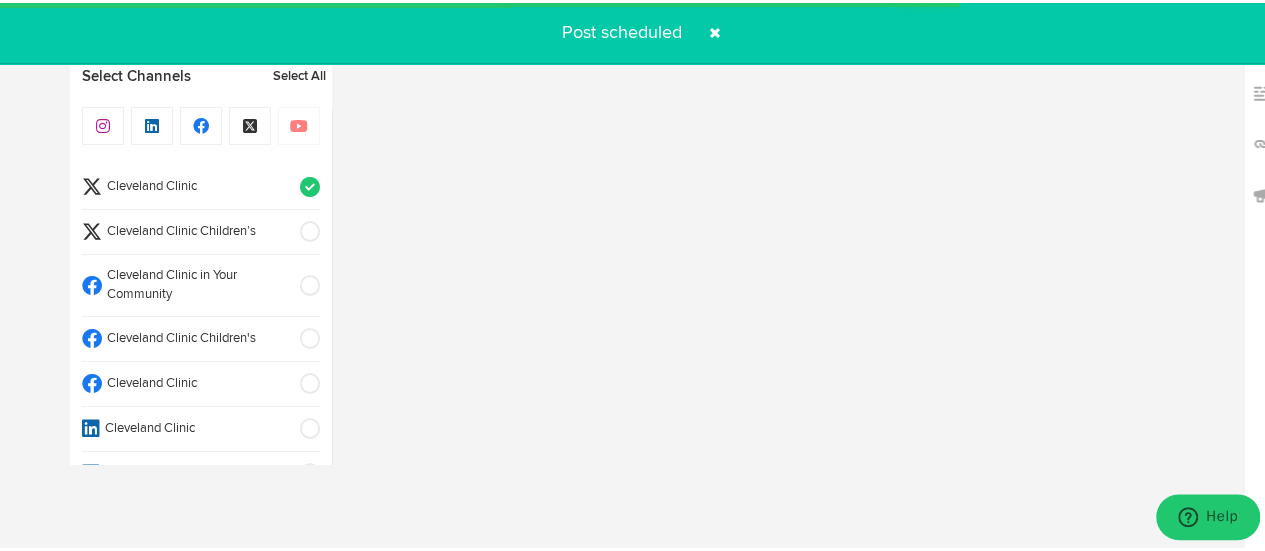 radio on "true" 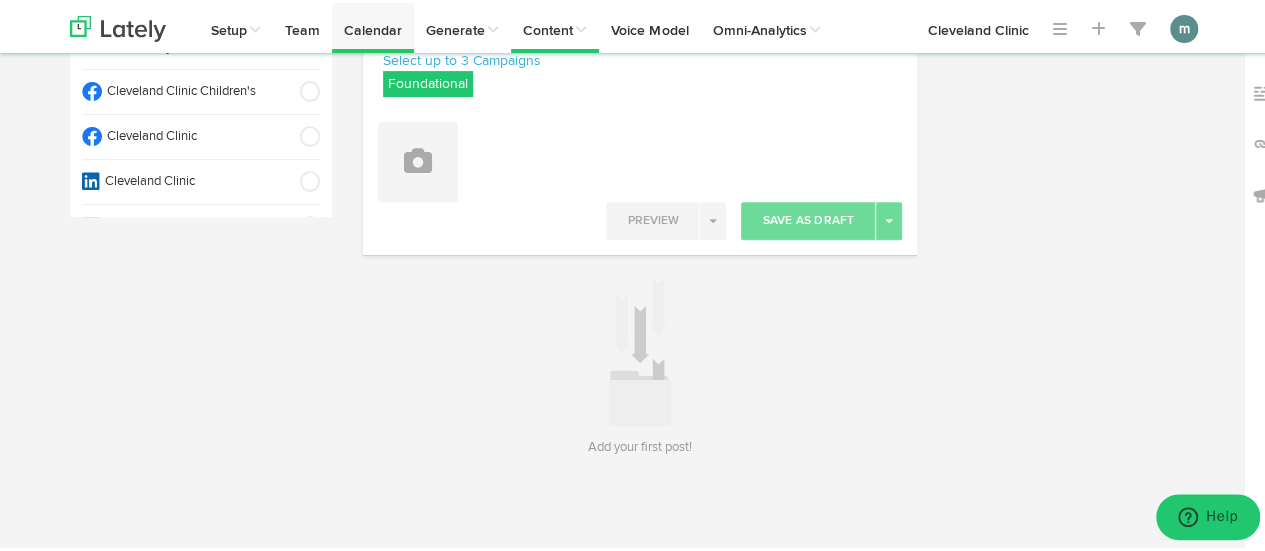 scroll, scrollTop: 295, scrollLeft: 0, axis: vertical 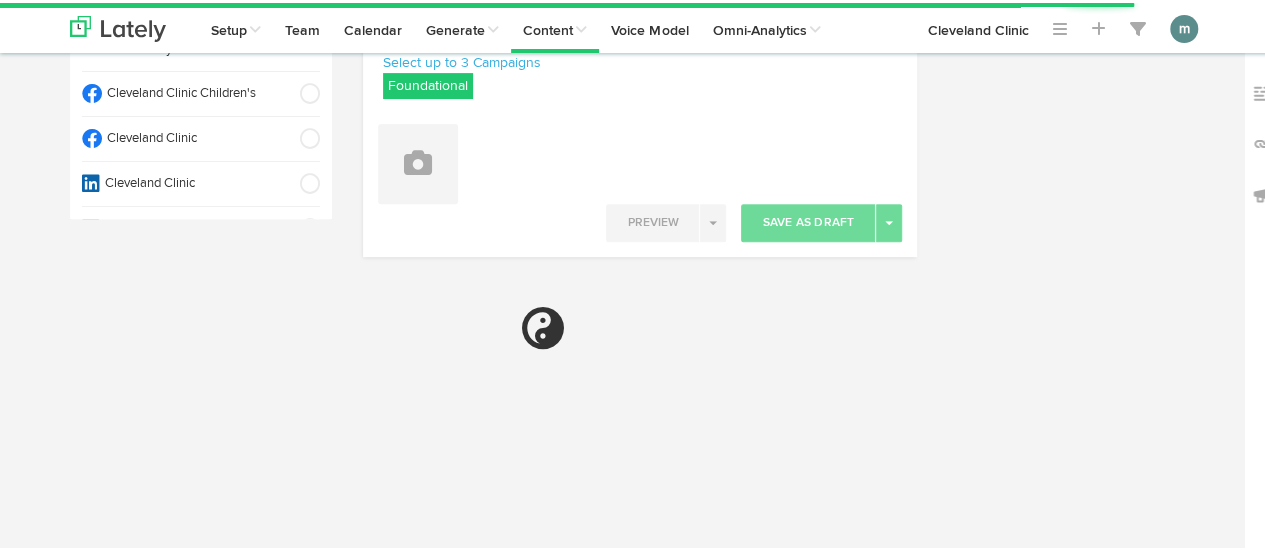 select on "11" 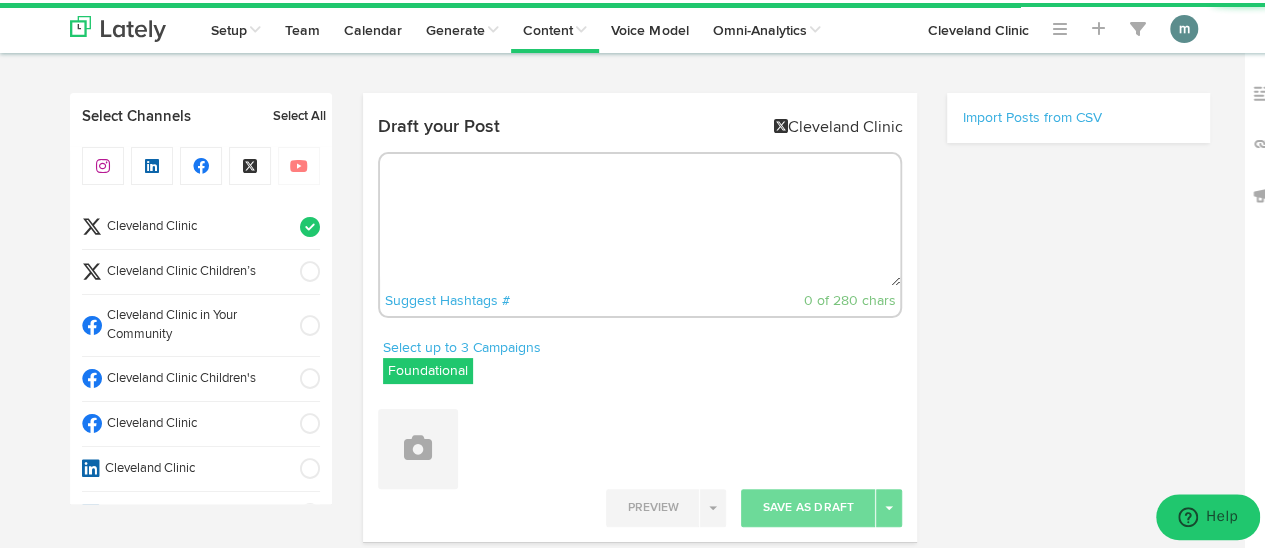 scroll, scrollTop: 0, scrollLeft: 0, axis: both 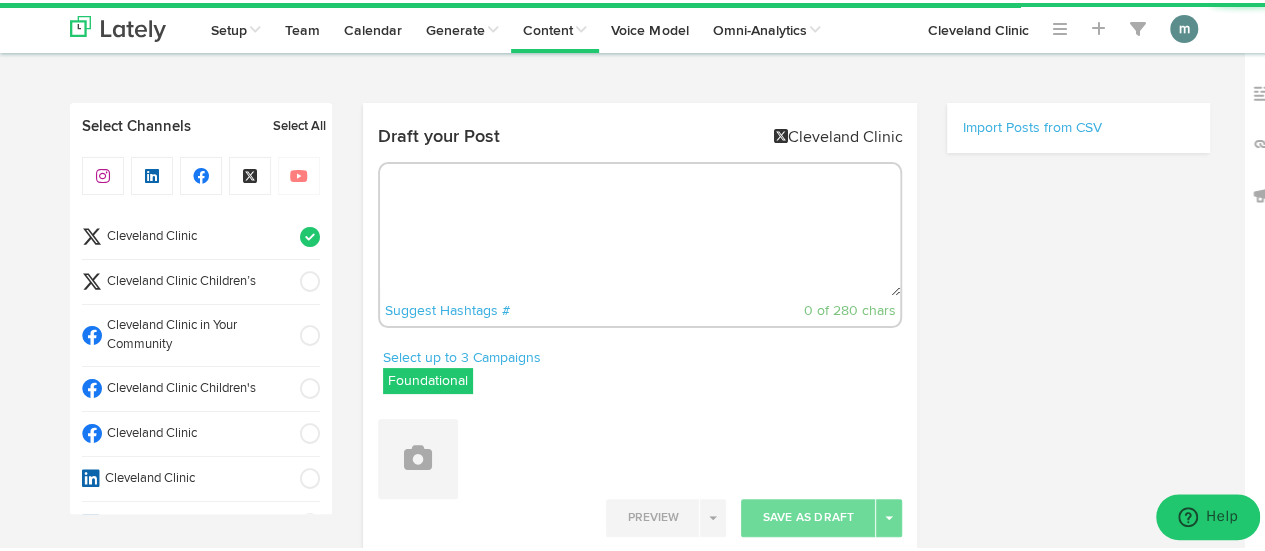 click at bounding box center [640, 227] 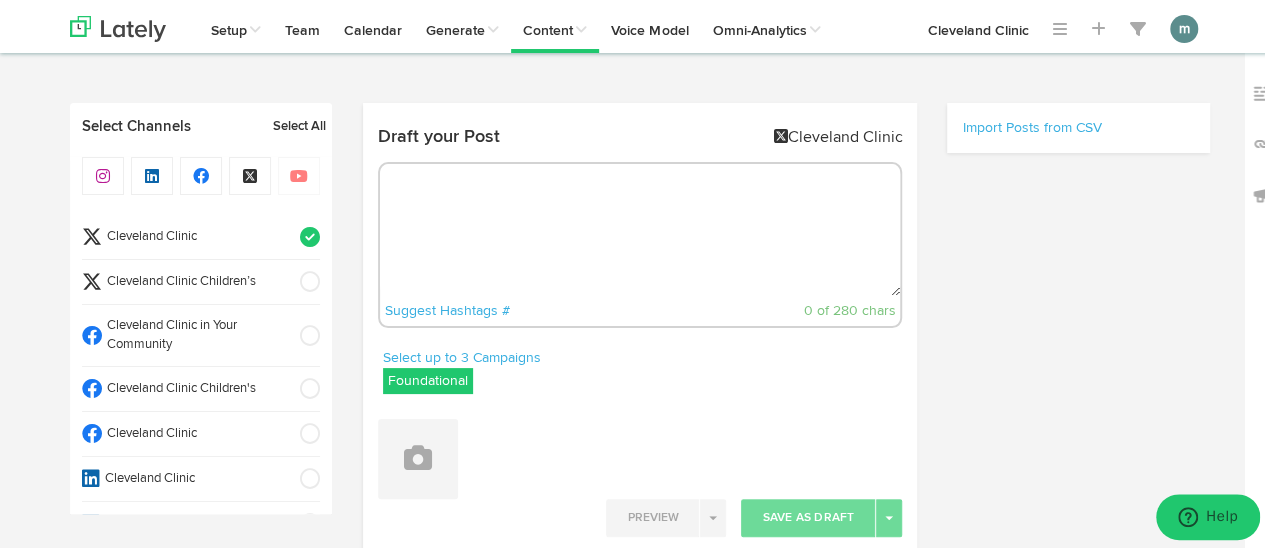 paste on "Many people don’t like shaving and see it as a necessary evil. Our expert shares tips to help your shaving ritual be more effective and less irritating. [URL]" 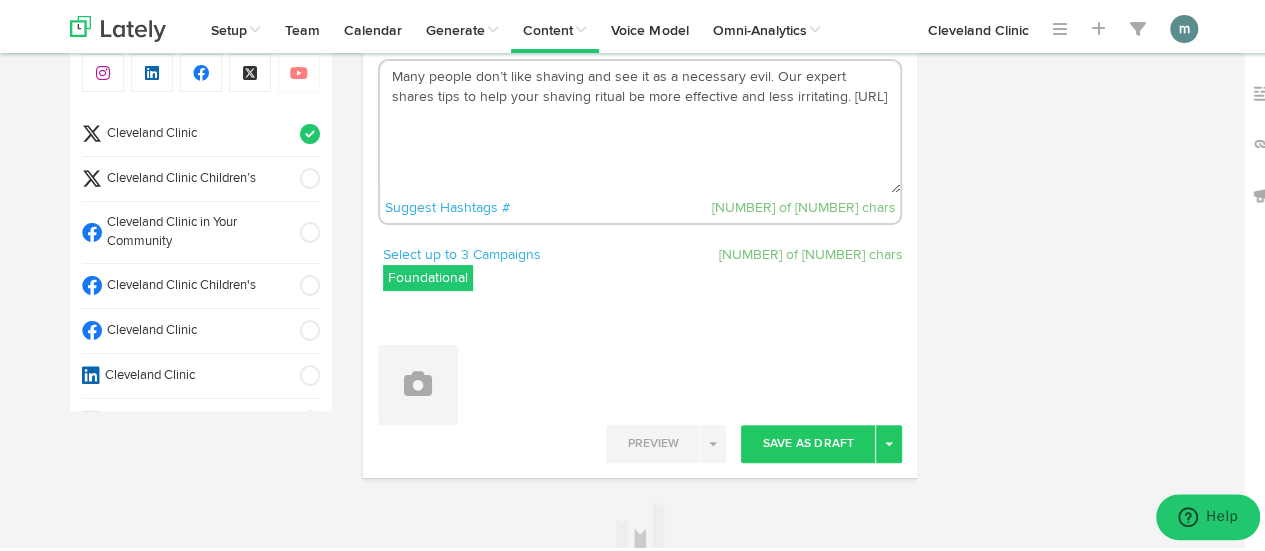 scroll, scrollTop: 200, scrollLeft: 0, axis: vertical 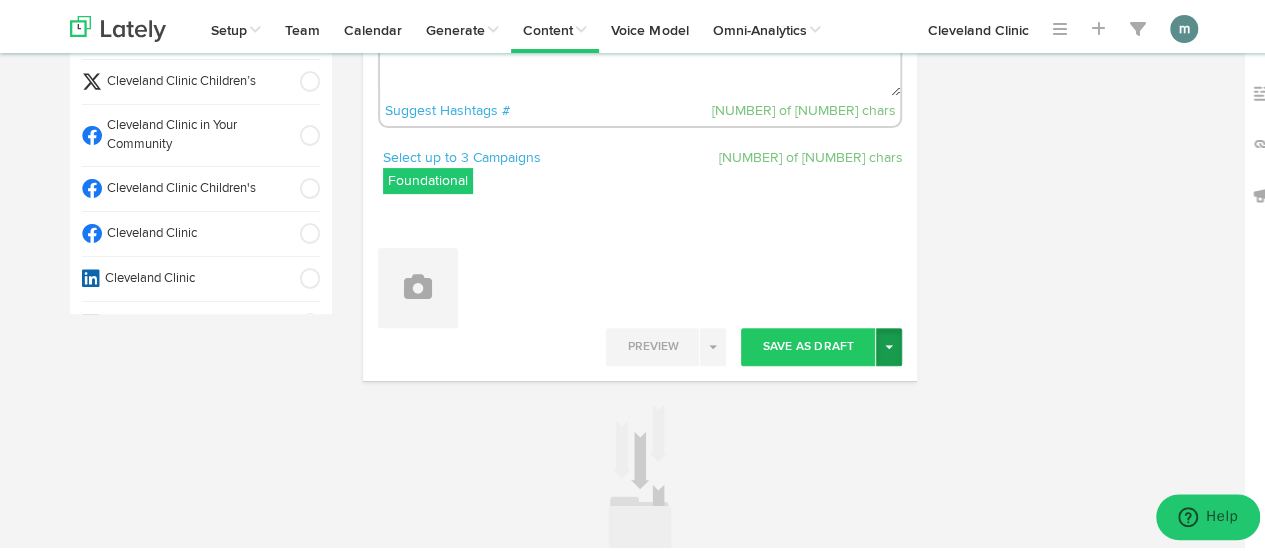 type on "Many people don’t like shaving and see it as a necessary evil. Our expert shares tips to help your shaving ritual be more effective and less irritating. [URL]" 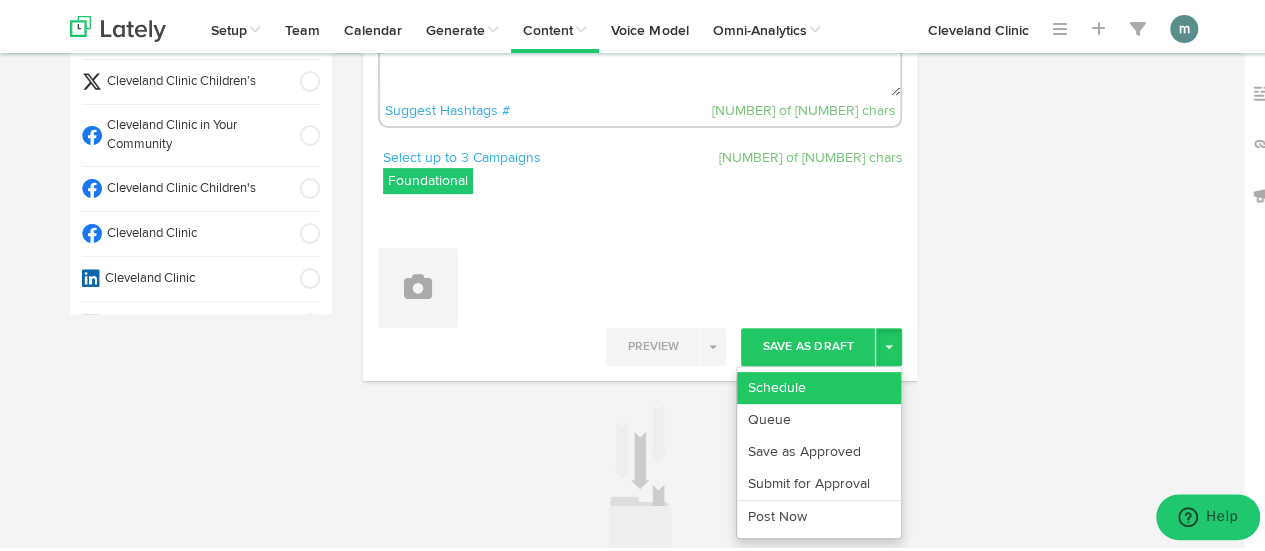 click on "Schedule" at bounding box center [819, 385] 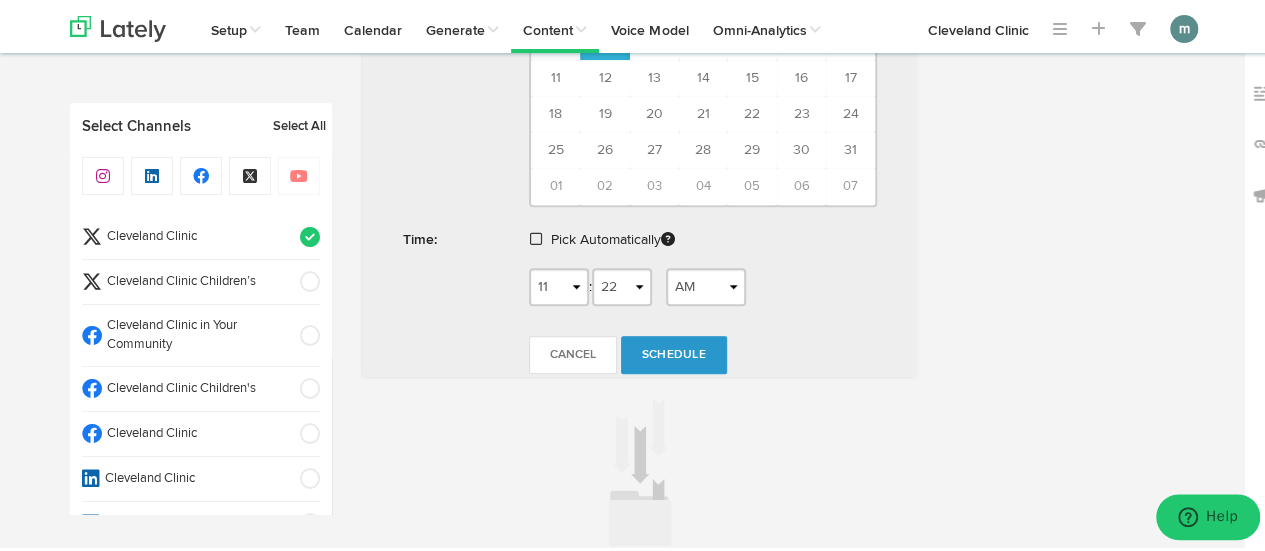 scroll, scrollTop: 840, scrollLeft: 0, axis: vertical 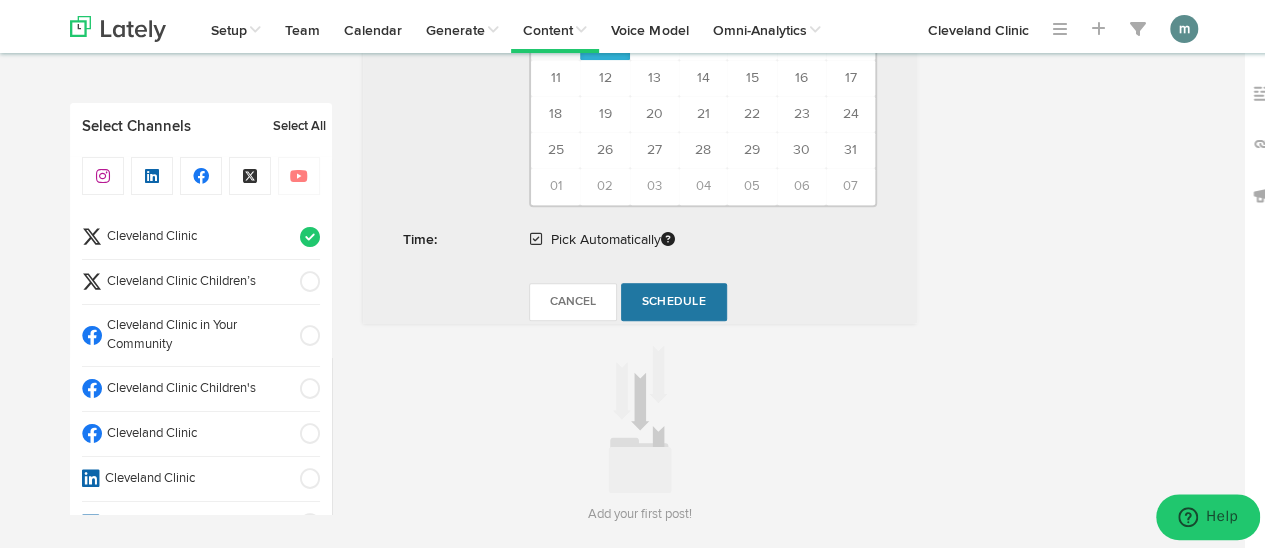 click on "Schedule" at bounding box center [674, 299] 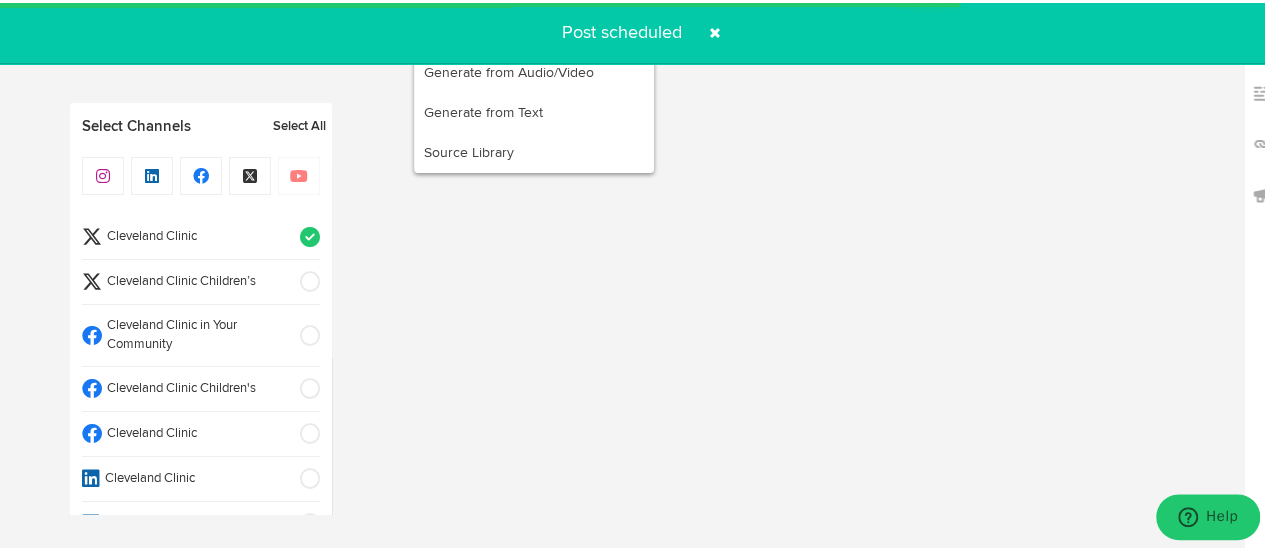 radio on "true" 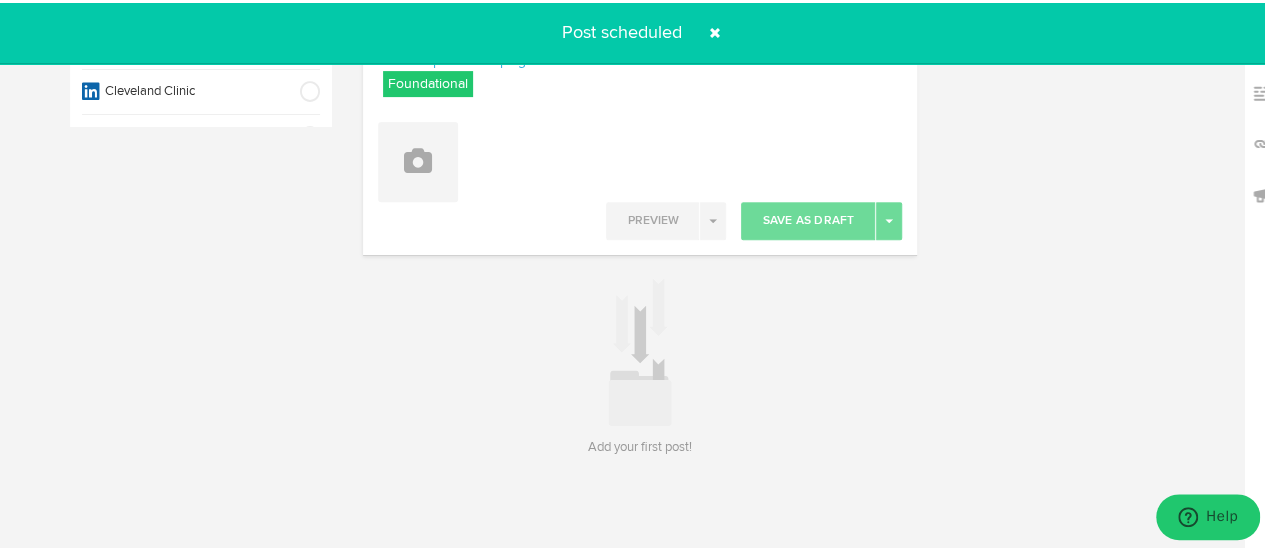 scroll, scrollTop: 295, scrollLeft: 0, axis: vertical 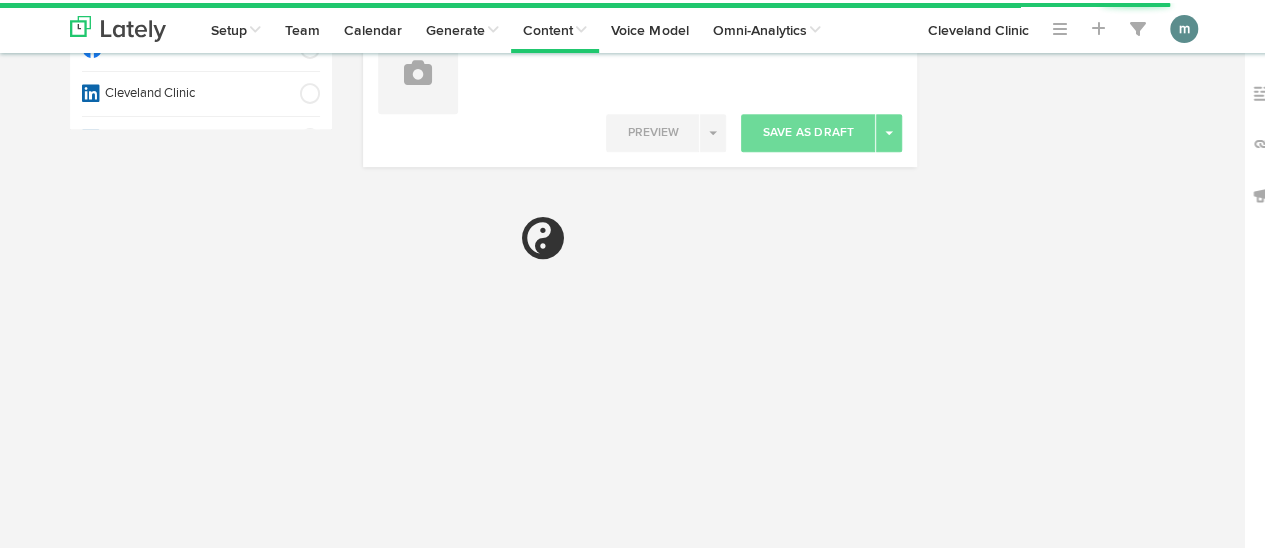select on "11" 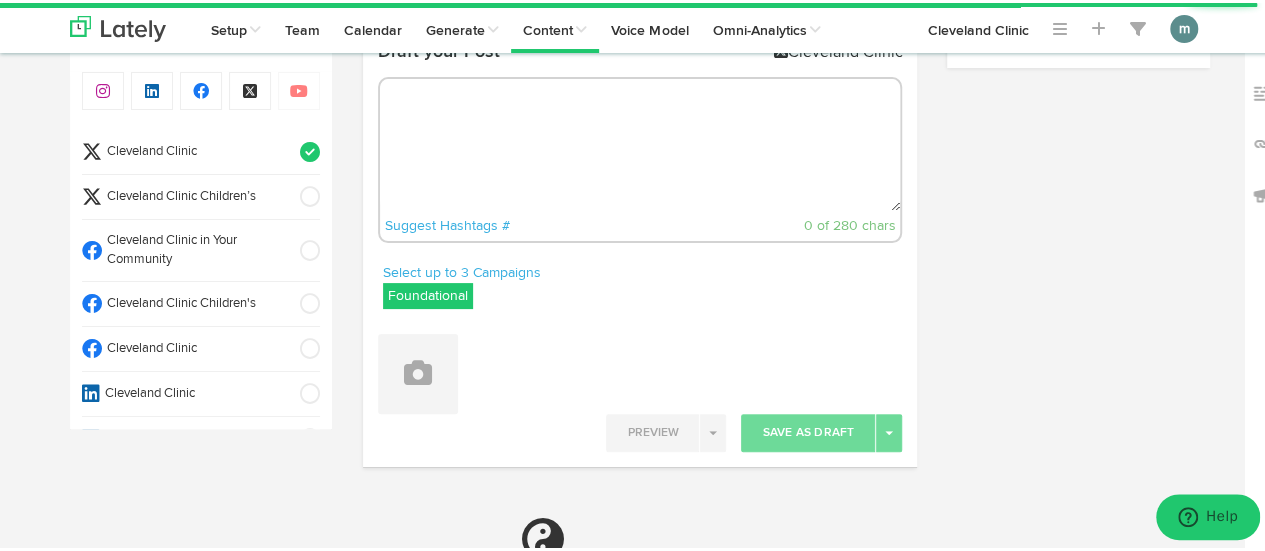 scroll, scrollTop: 0, scrollLeft: 0, axis: both 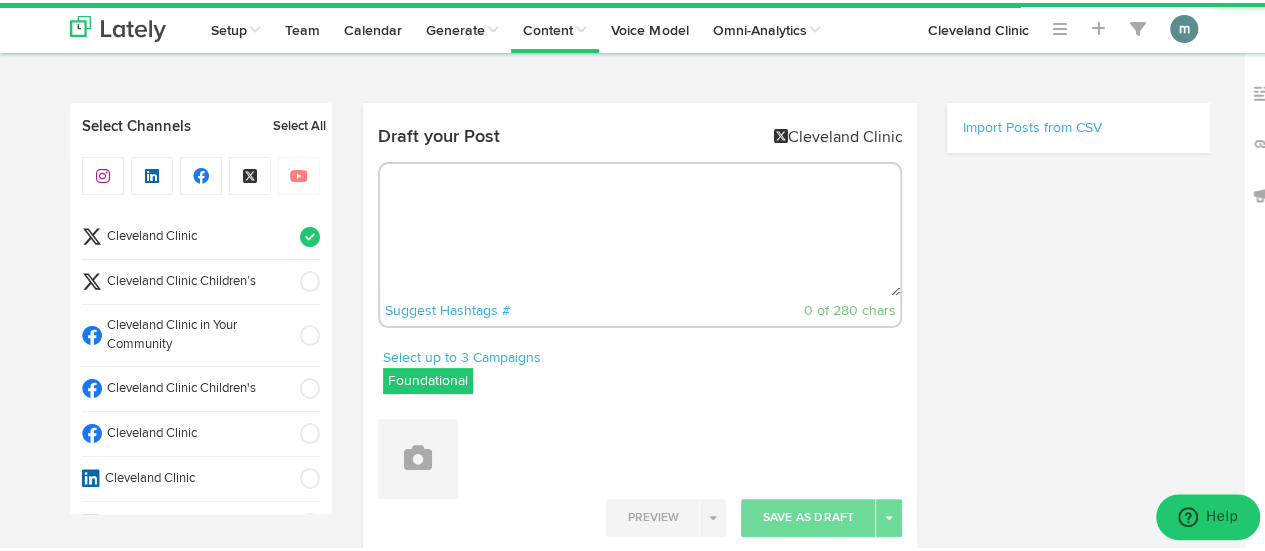 click at bounding box center [640, 227] 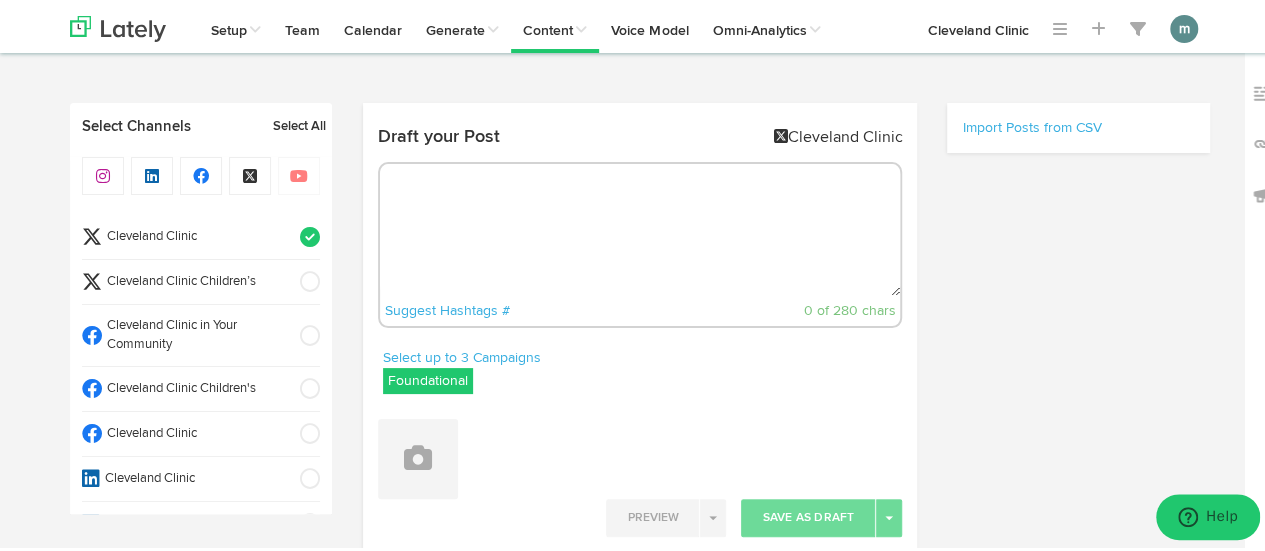 paste on "Oatmeal carries a reputation as a bowl of healthy goodness. But is the mighty oat really that super-duper? The answer depends on what kind of oatmeal you’re eating. https://cle.clinic/3J3gR4c" 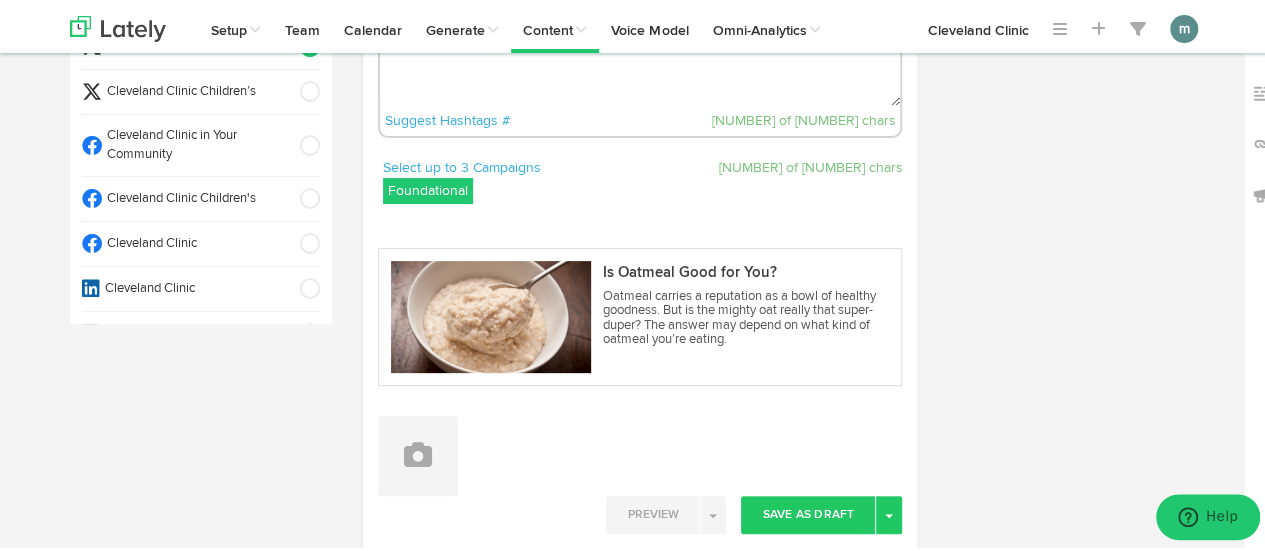scroll, scrollTop: 300, scrollLeft: 0, axis: vertical 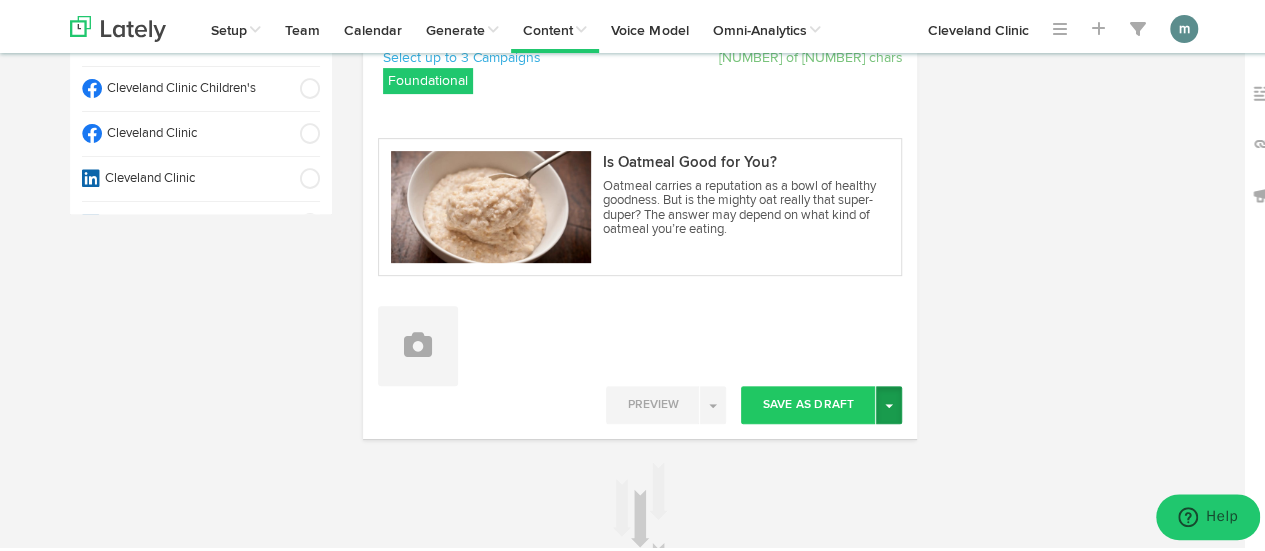 type on "Oatmeal carries a reputation as a bowl of healthy goodness. But is the mighty oat really that super-duper? The answer depends on what kind of oatmeal you’re eating. https://cle.clinic/3J3gR4c" 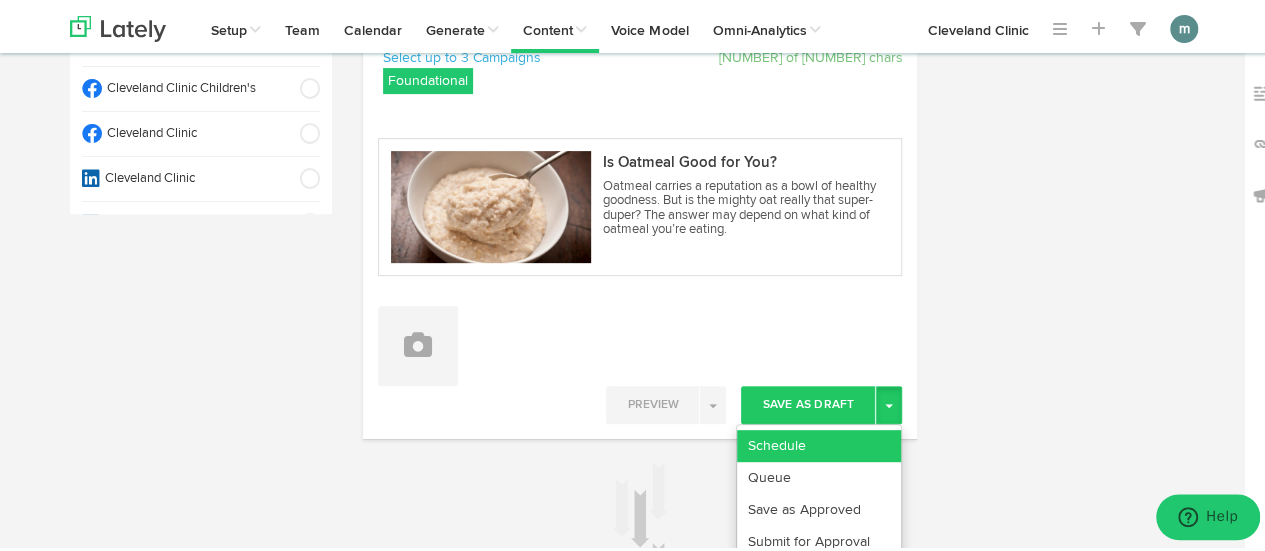 click on "Schedule" at bounding box center (819, 443) 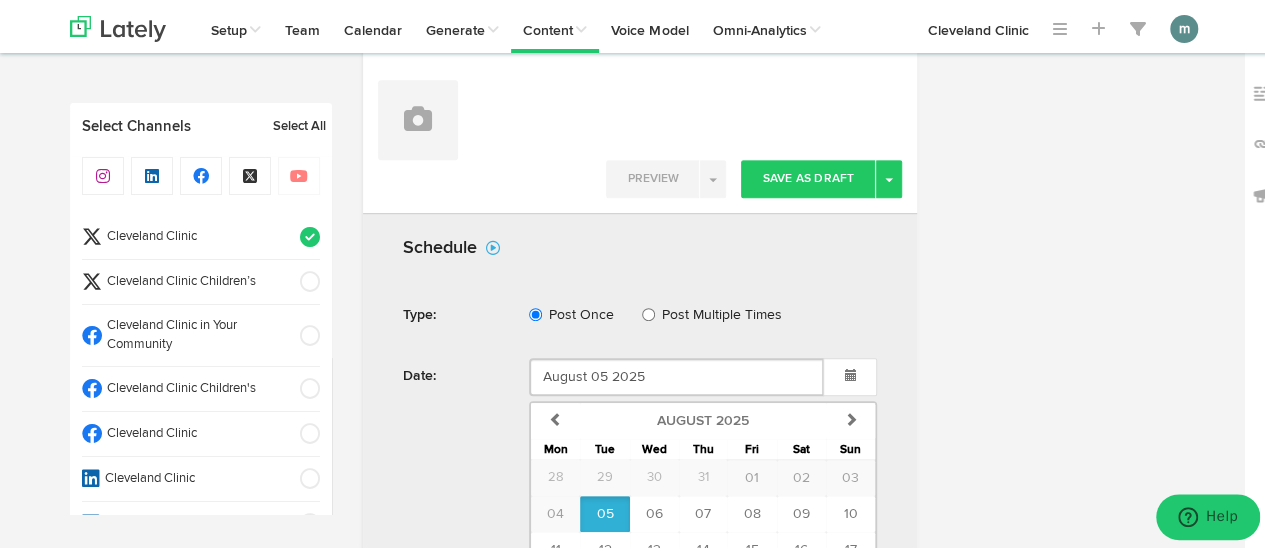 scroll, scrollTop: 826, scrollLeft: 0, axis: vertical 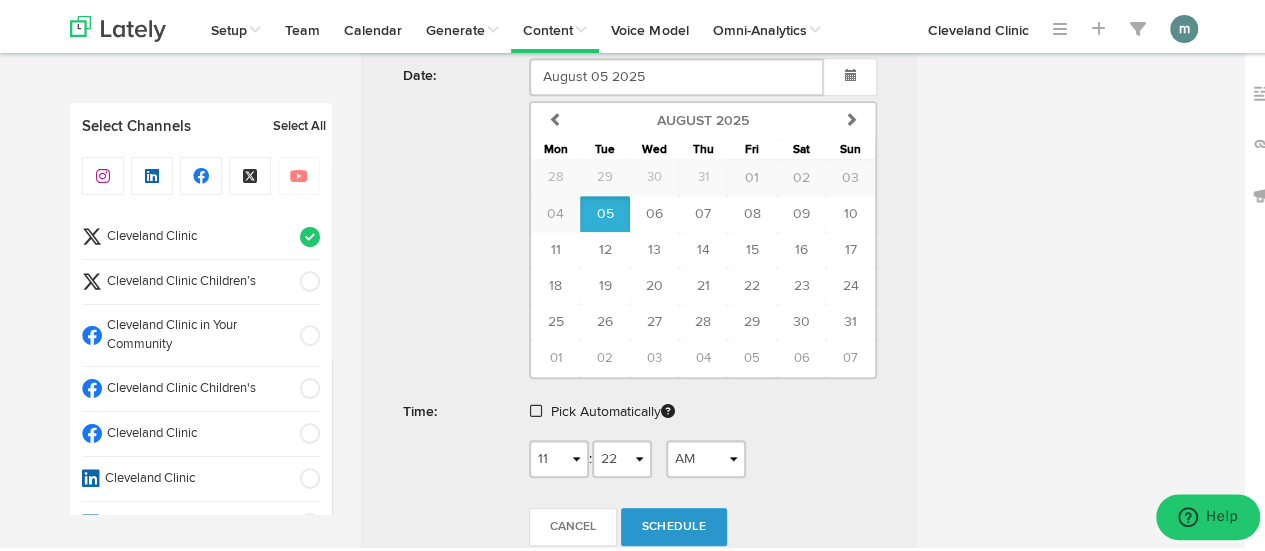 click at bounding box center (536, 408) 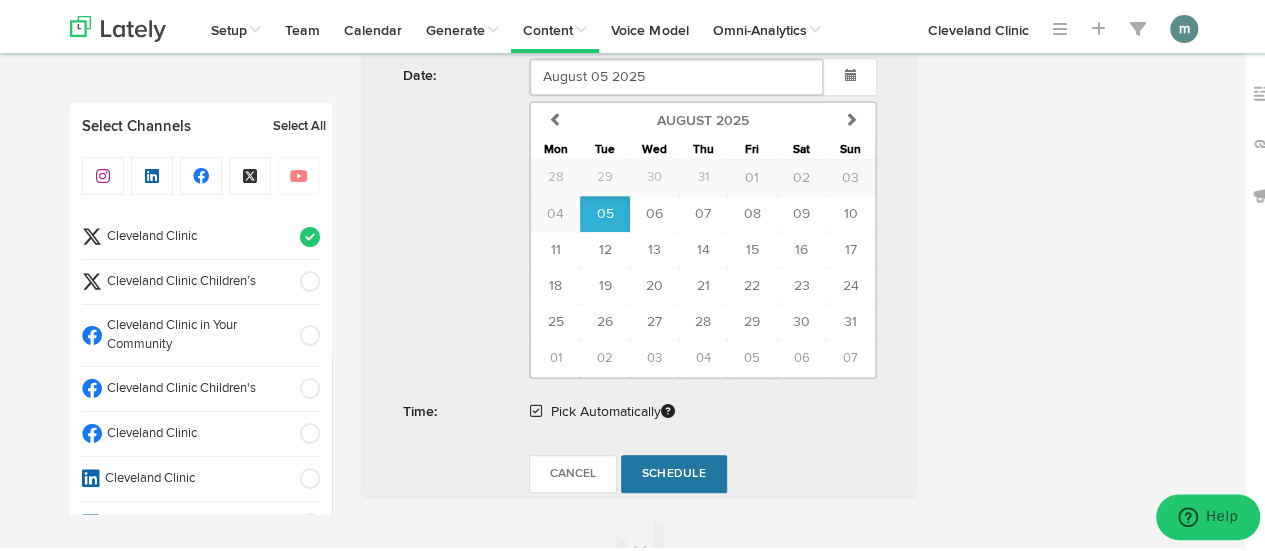 click on "Schedule" at bounding box center [674, 471] 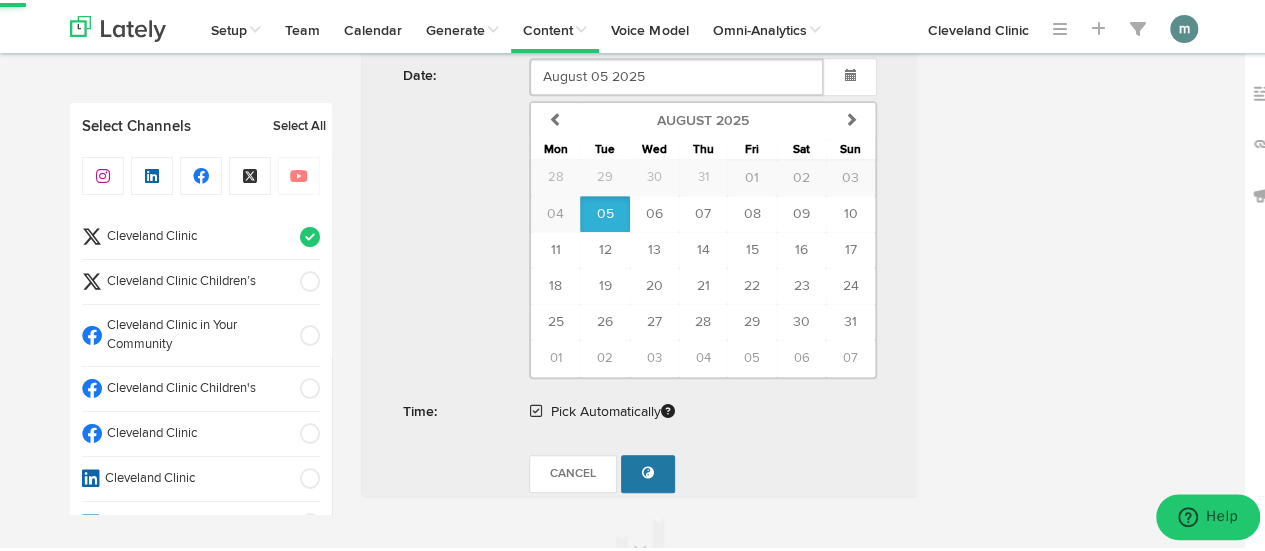 radio on "true" 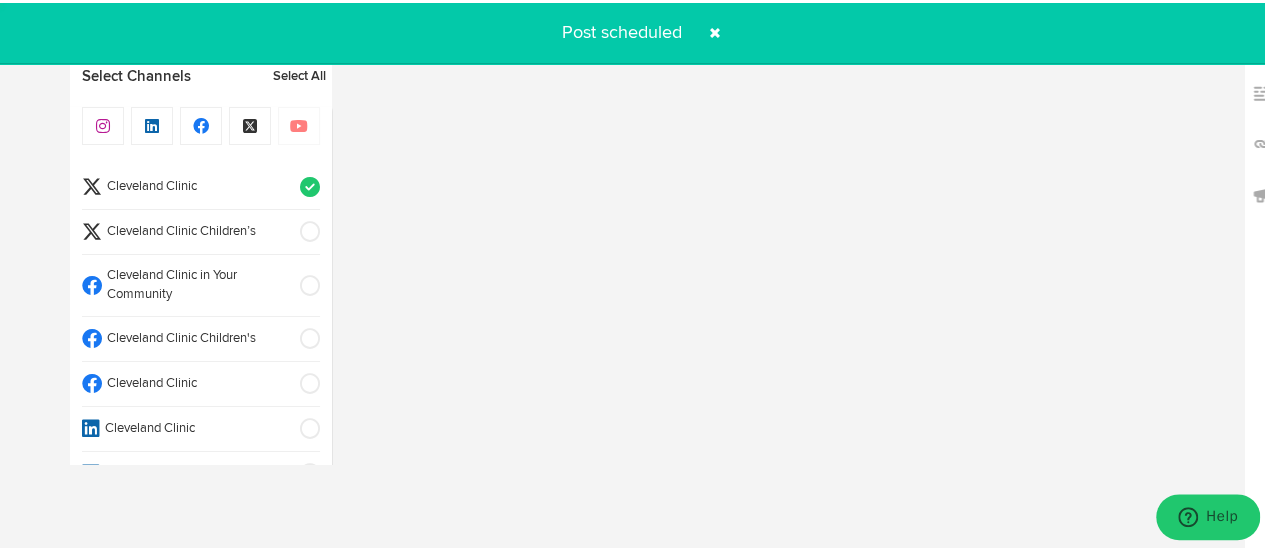 scroll, scrollTop: 1179, scrollLeft: 0, axis: vertical 